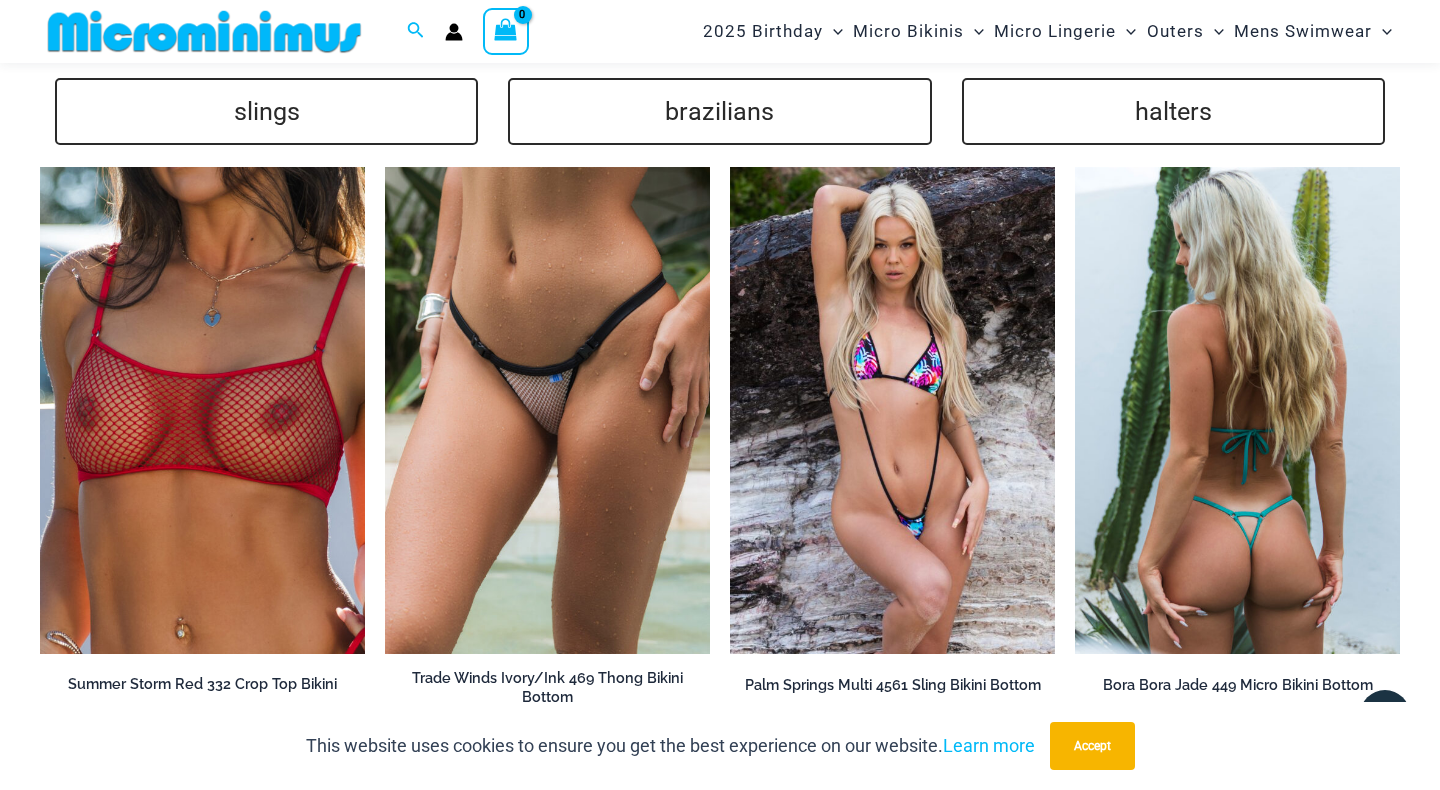 scroll, scrollTop: 4037, scrollLeft: 0, axis: vertical 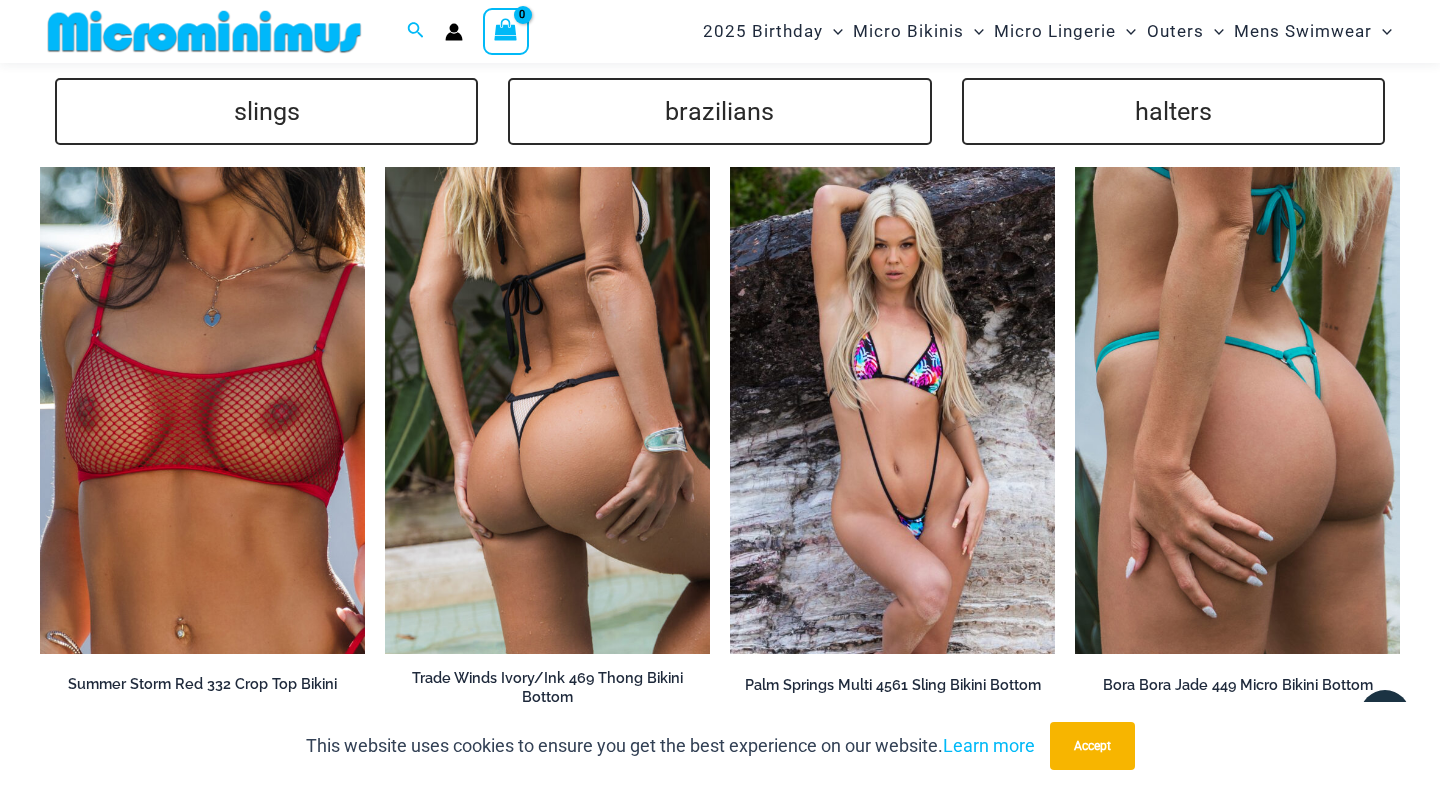 click at bounding box center (547, 411) 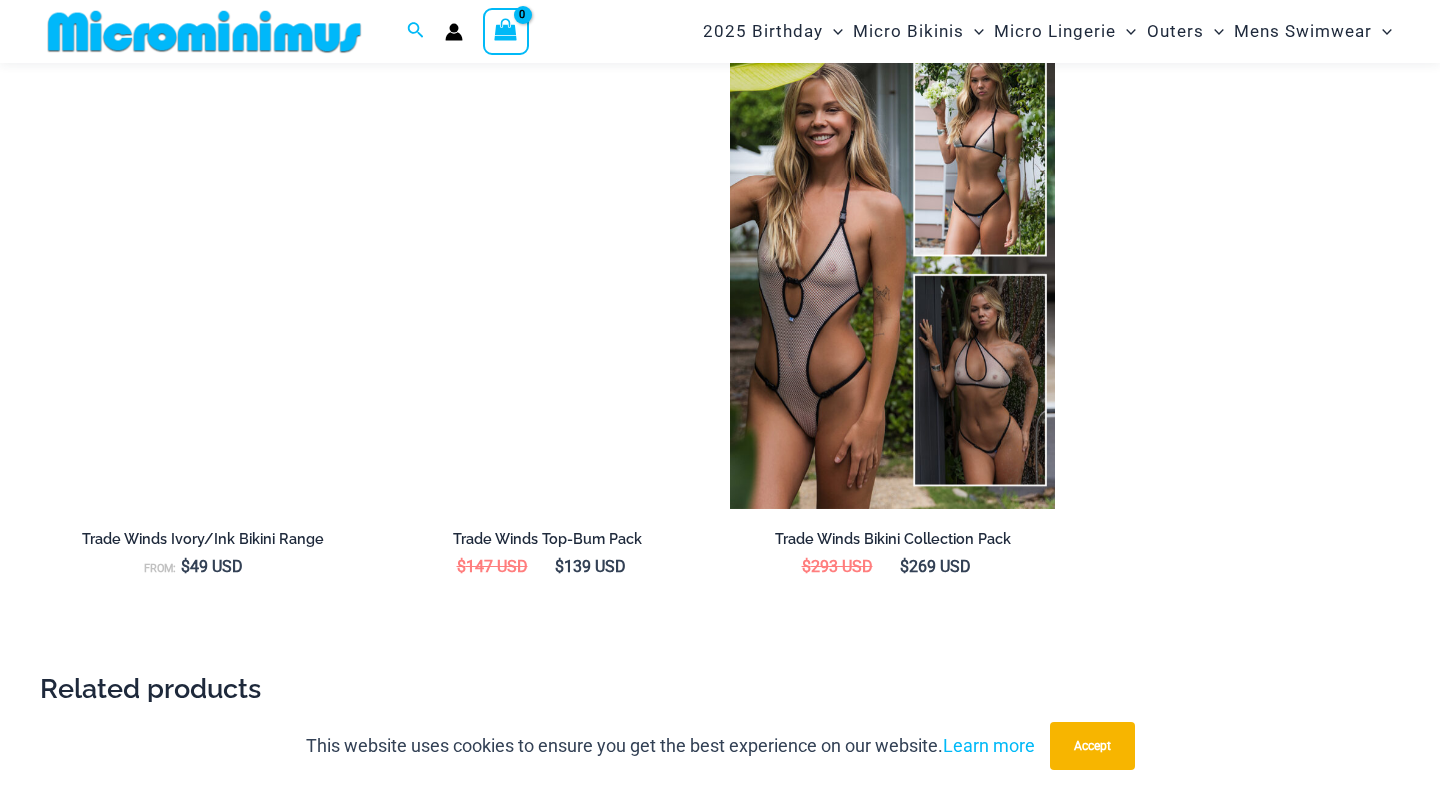 scroll, scrollTop: 2299, scrollLeft: 0, axis: vertical 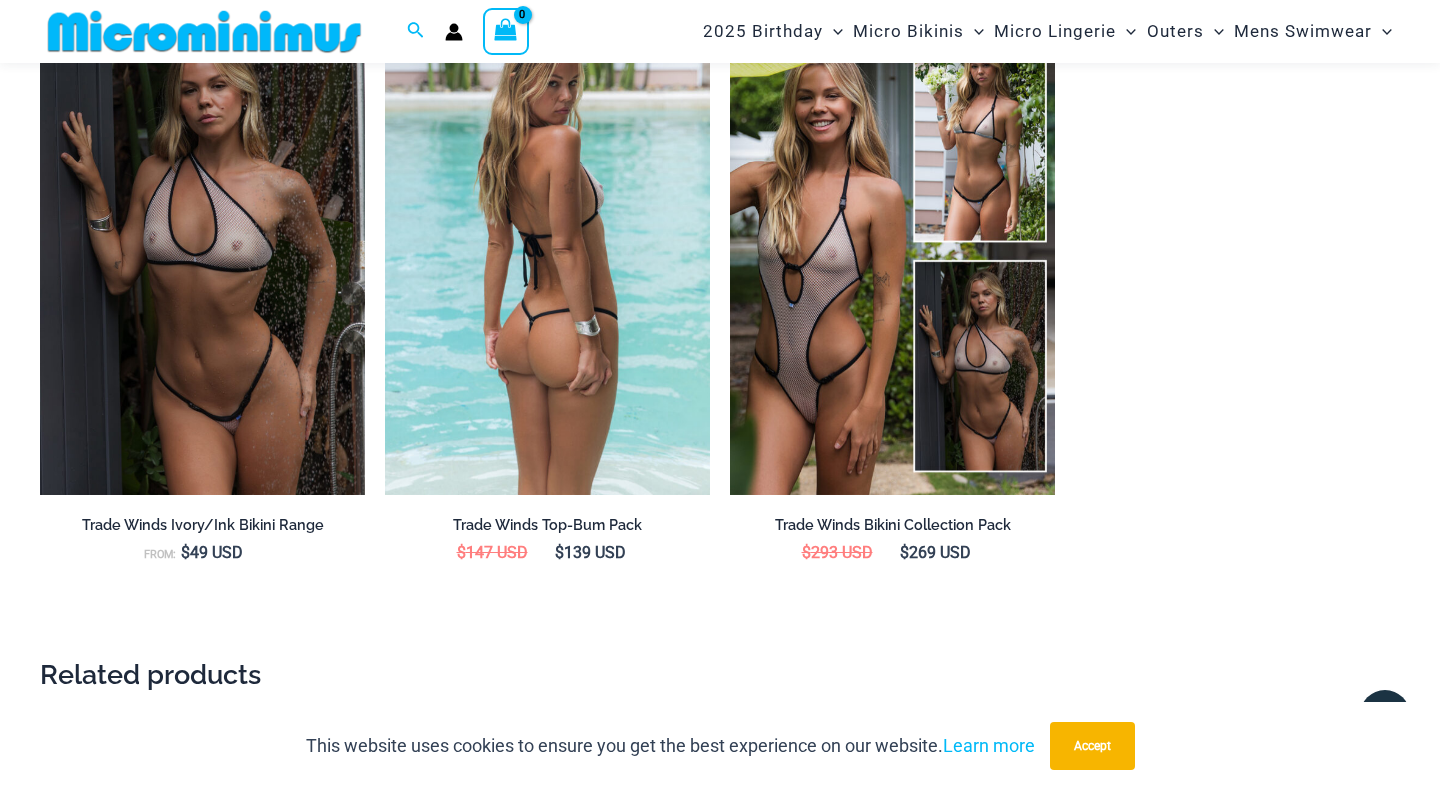 click at bounding box center (547, 251) 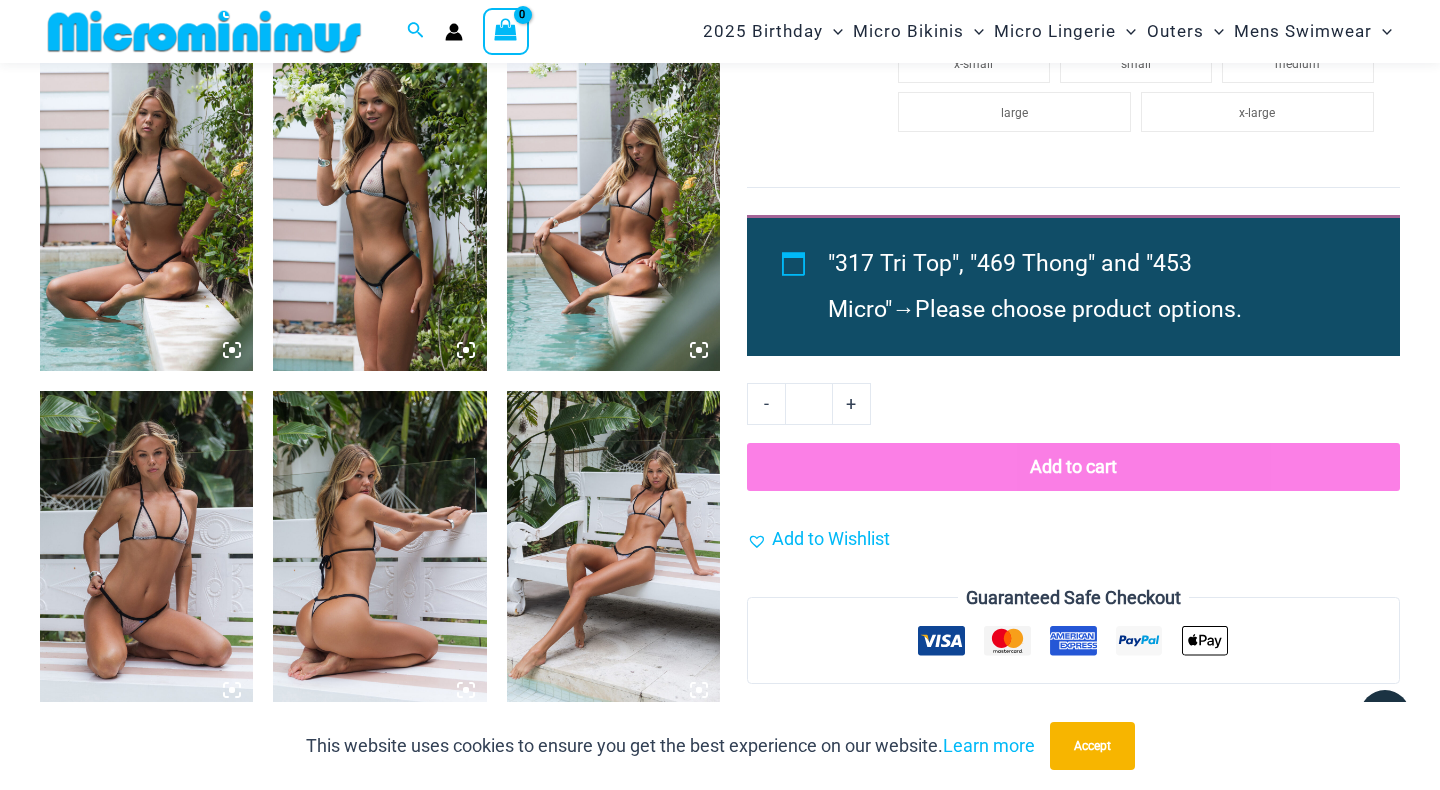 scroll, scrollTop: 1842, scrollLeft: 0, axis: vertical 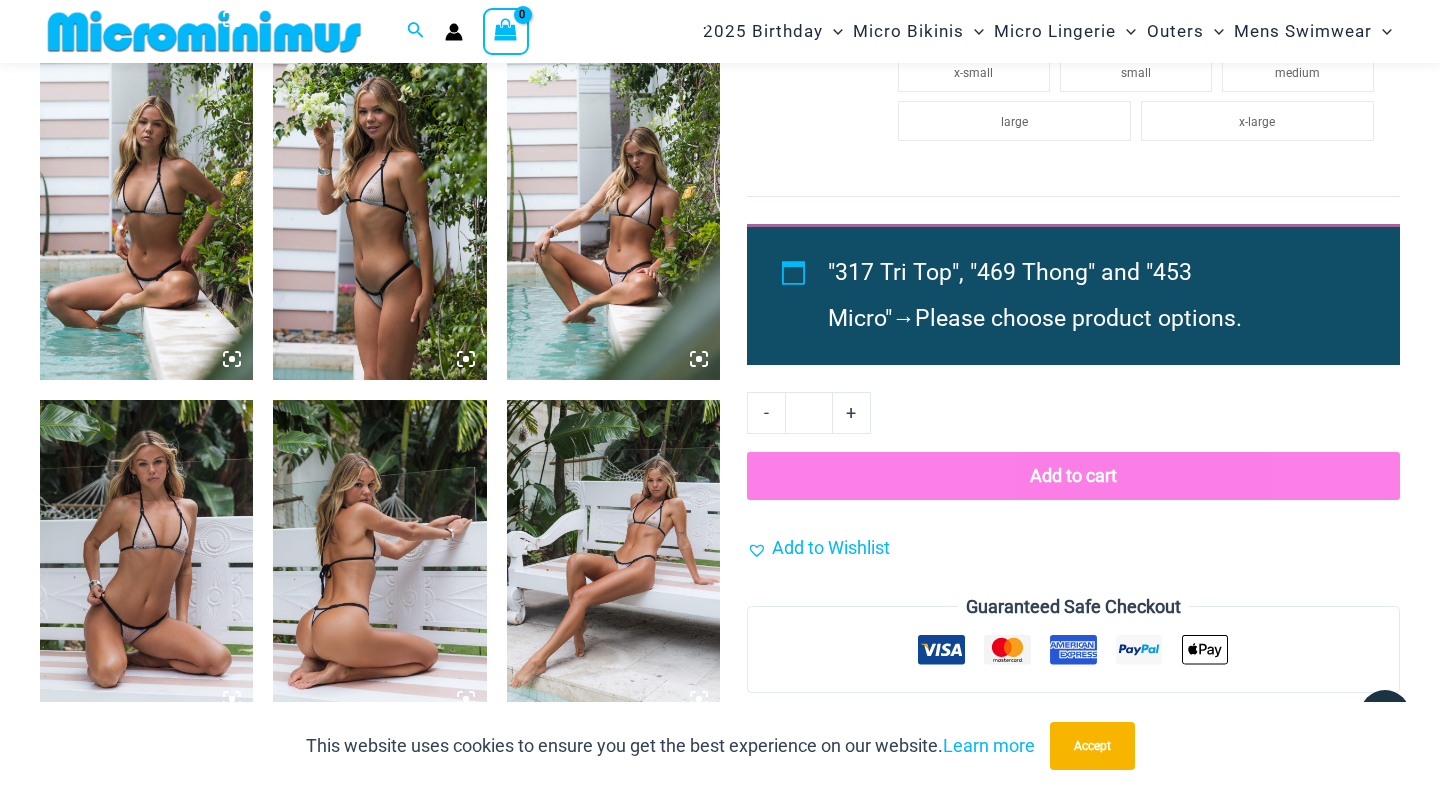 click on ""317 Tri Top", "469 Thong" and "453 Micro"  →  Please choose product options." at bounding box center [1073, 294] 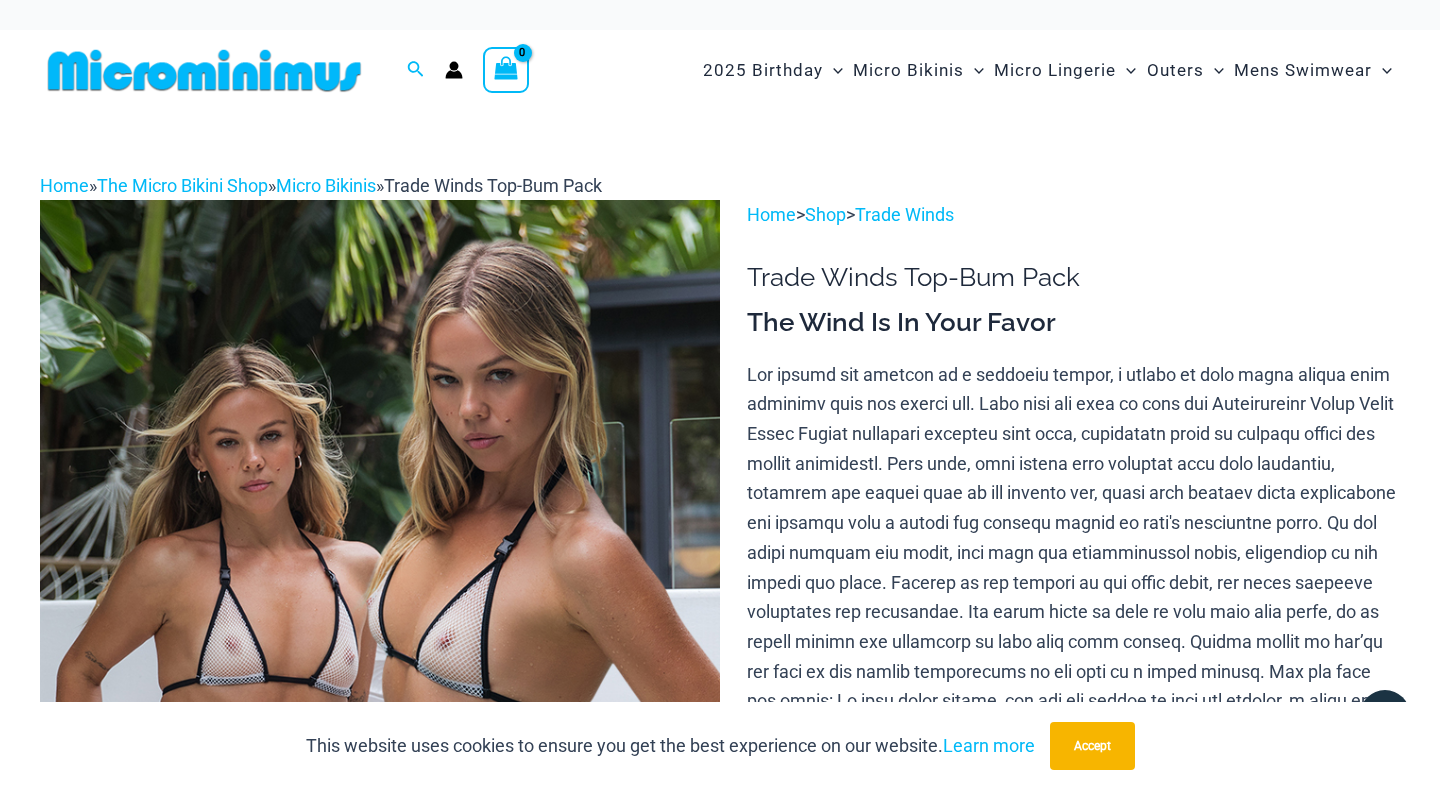 scroll, scrollTop: 0, scrollLeft: 0, axis: both 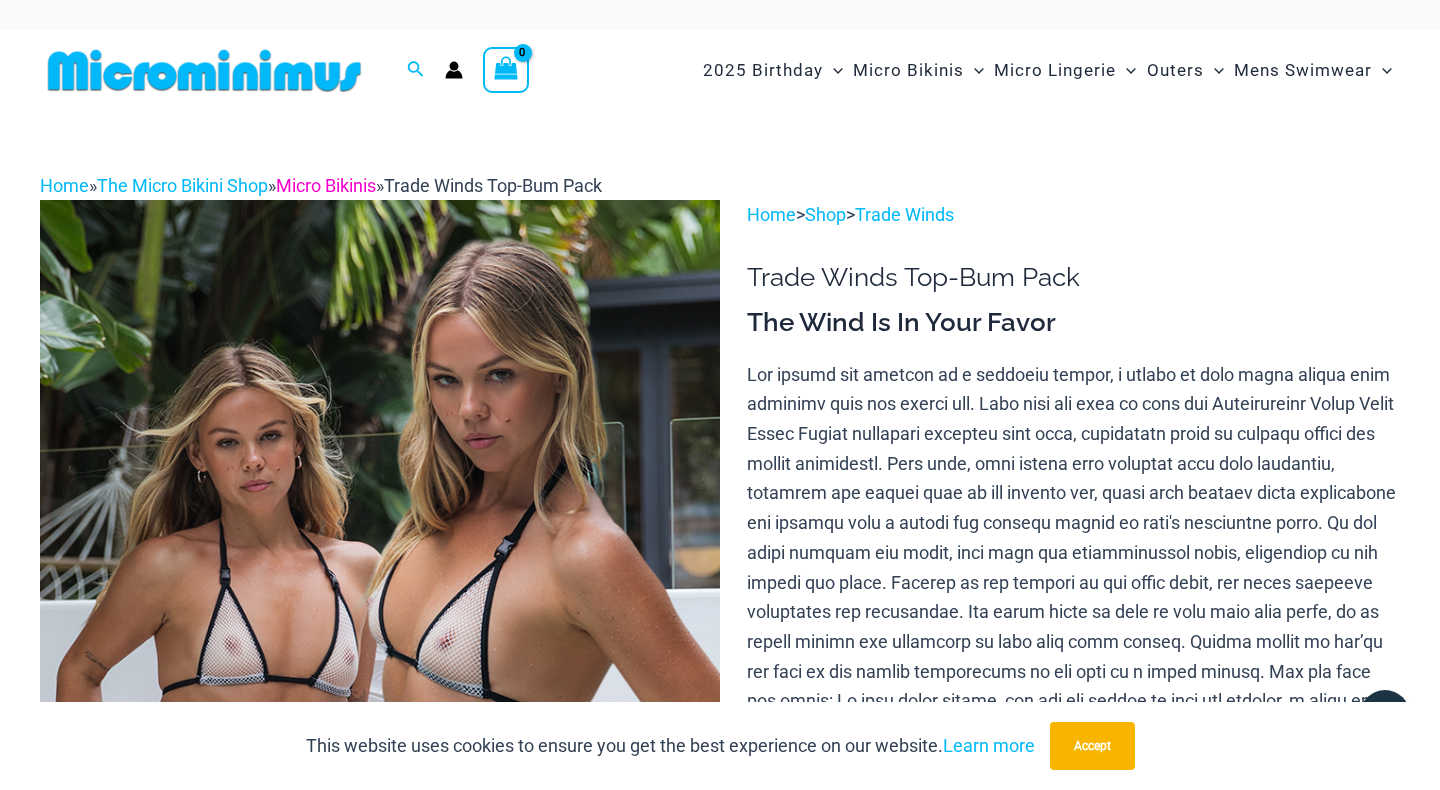 click on "Micro Bikinis" at bounding box center (326, 185) 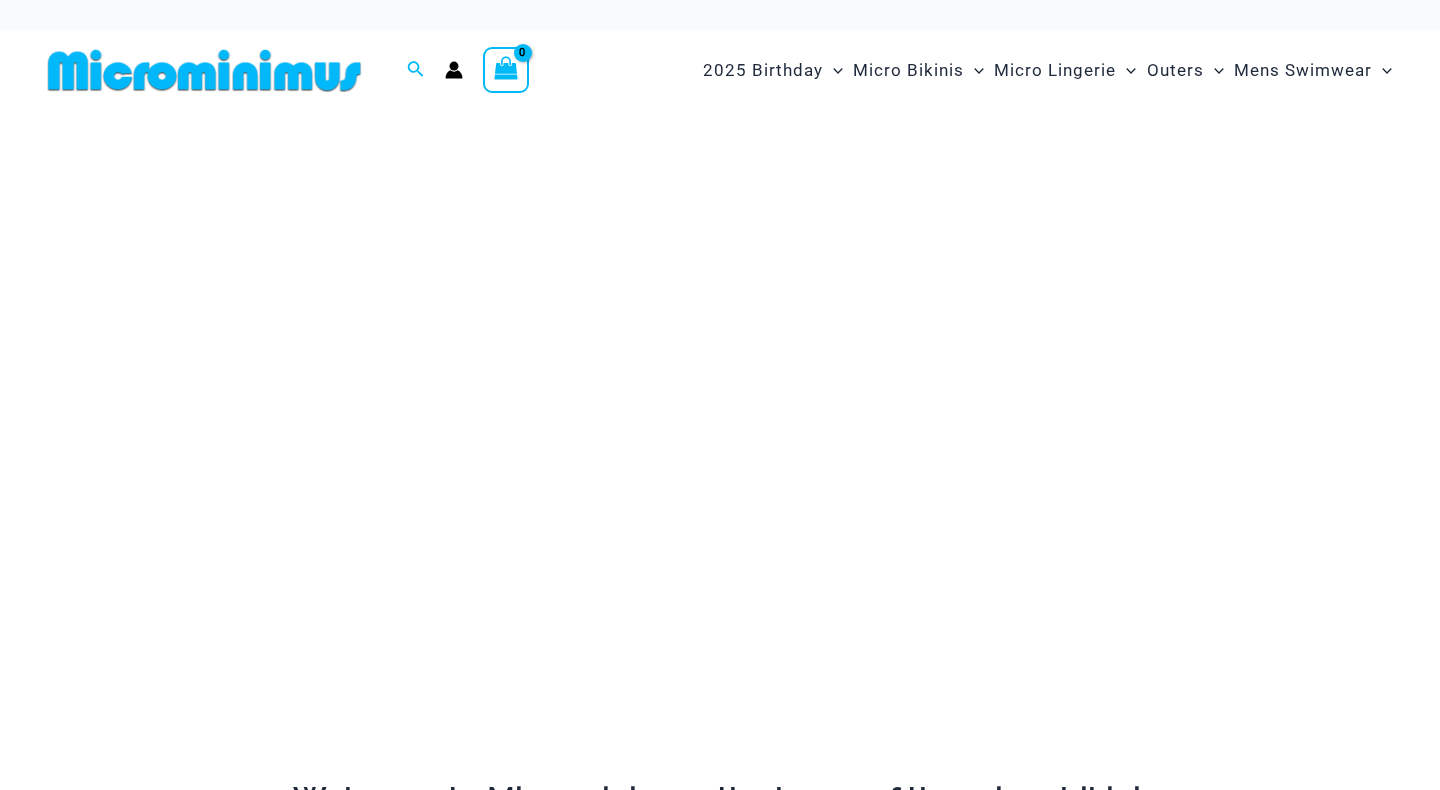 scroll, scrollTop: 0, scrollLeft: 0, axis: both 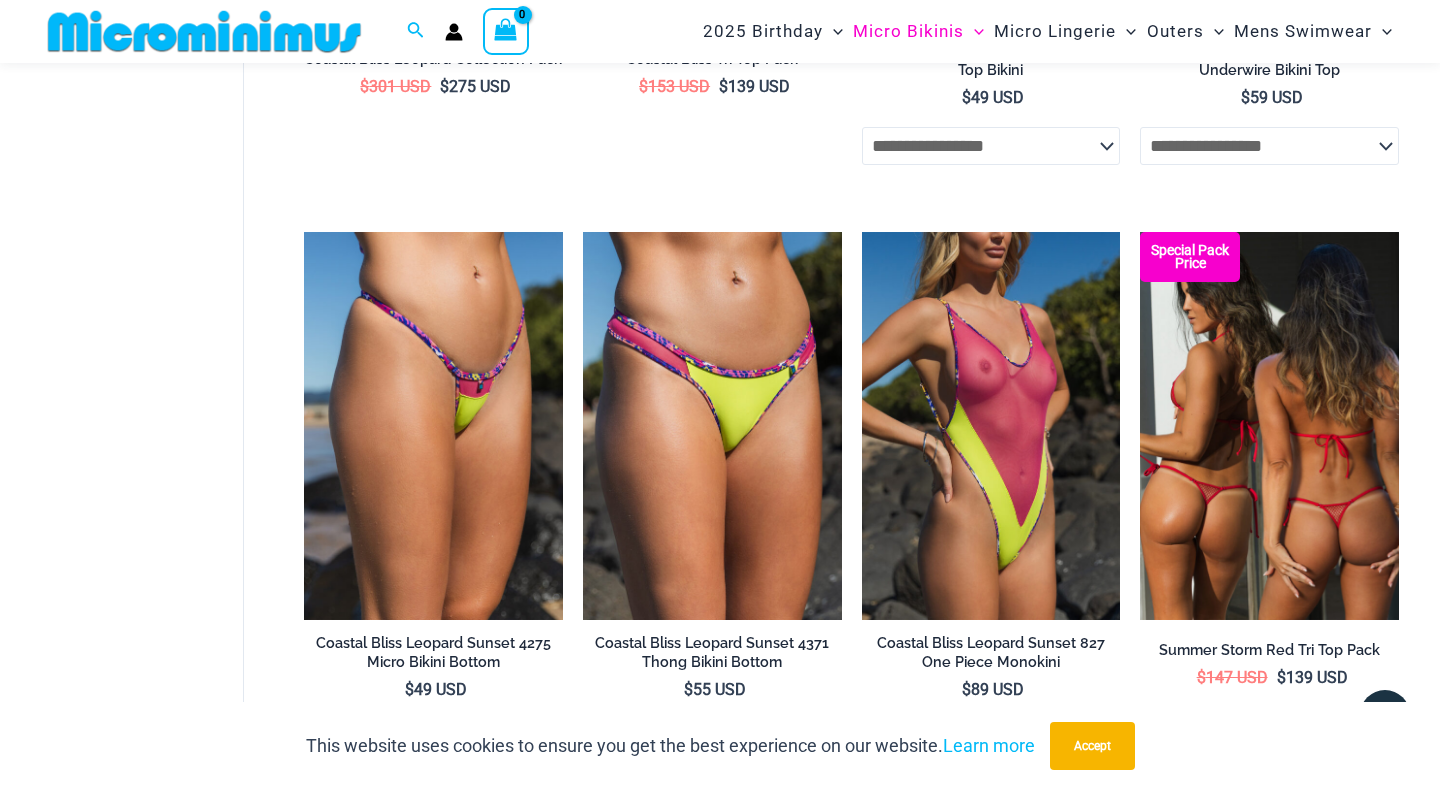 click at bounding box center [1269, 426] 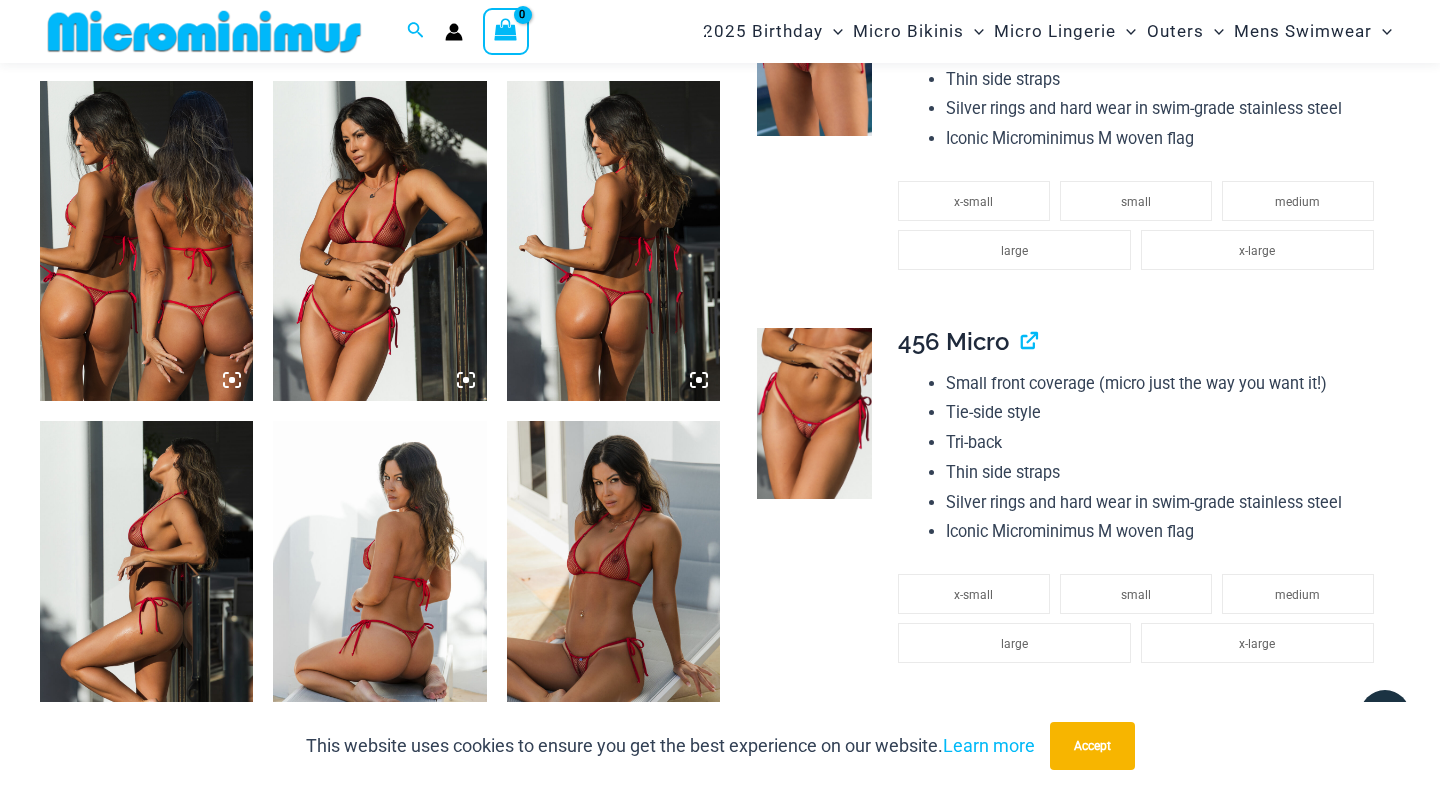 scroll, scrollTop: 1170, scrollLeft: 0, axis: vertical 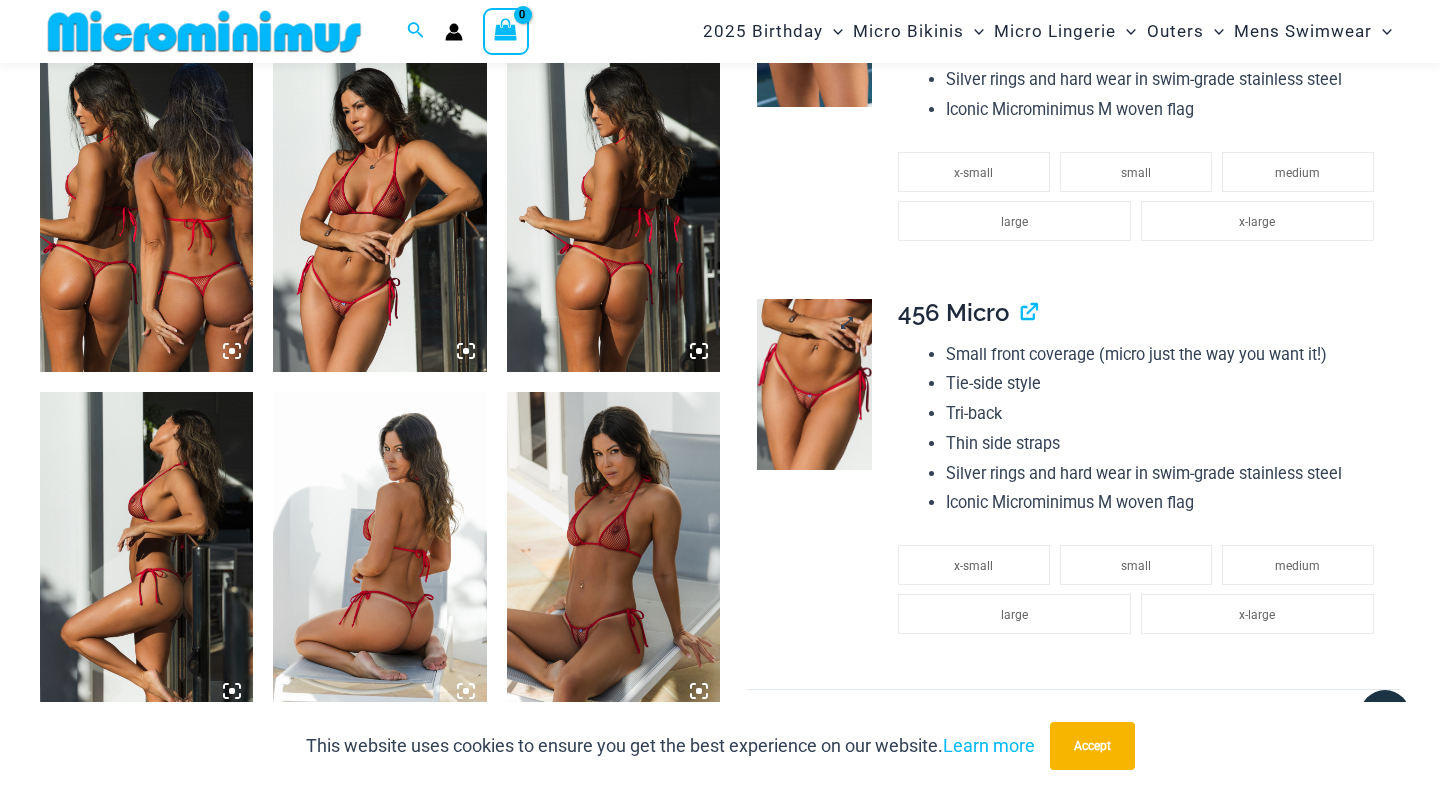 click at bounding box center [814, 385] 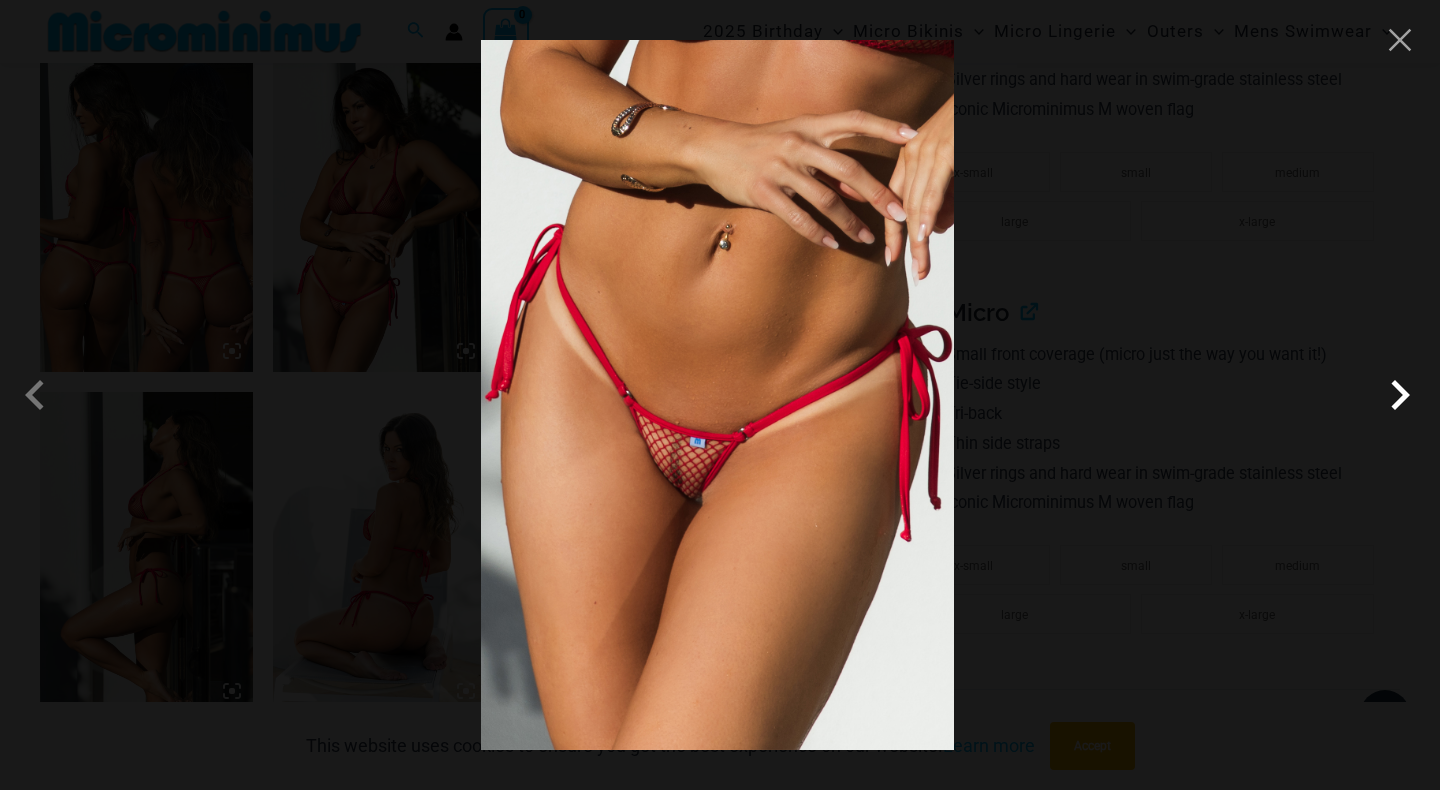click at bounding box center (1400, 395) 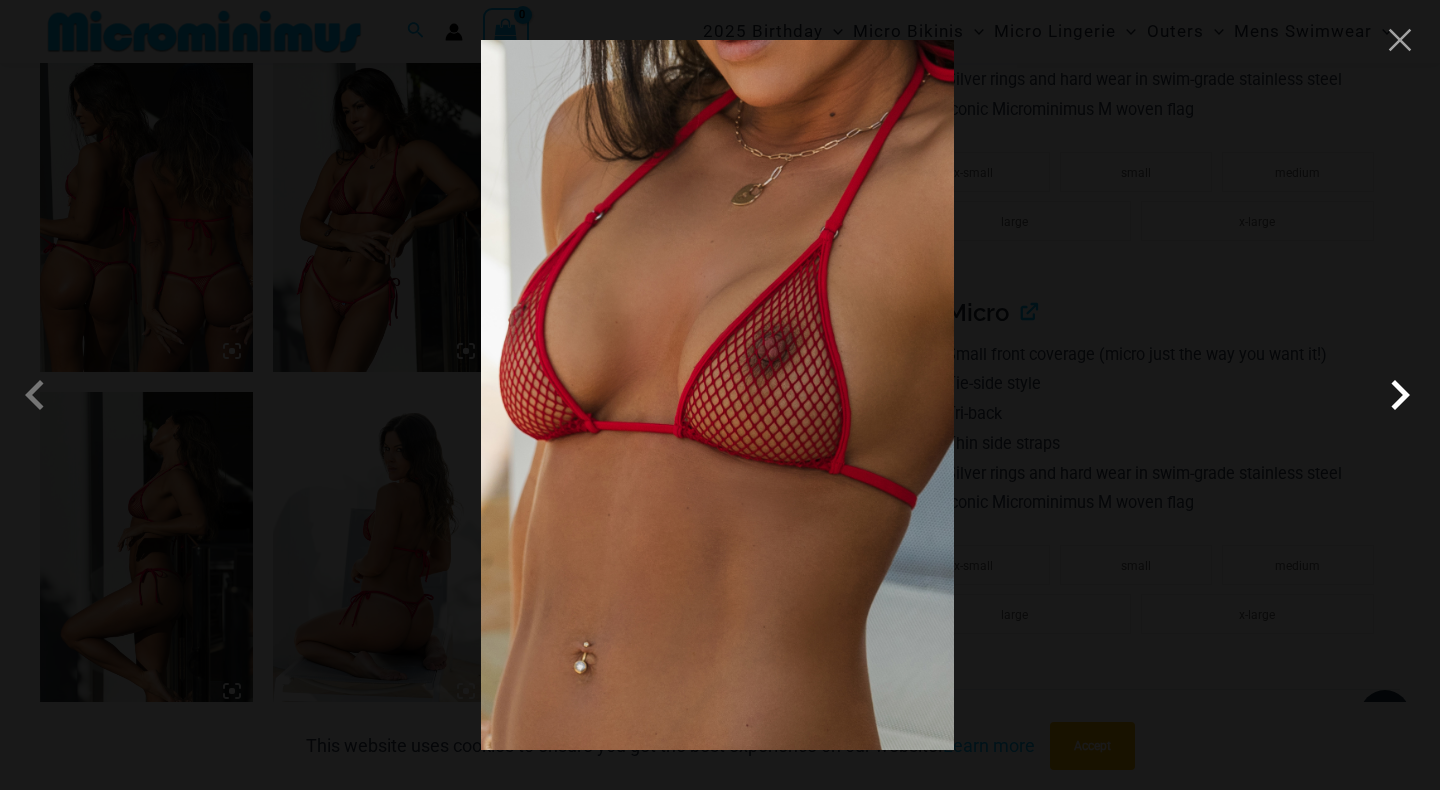 click at bounding box center (1400, 395) 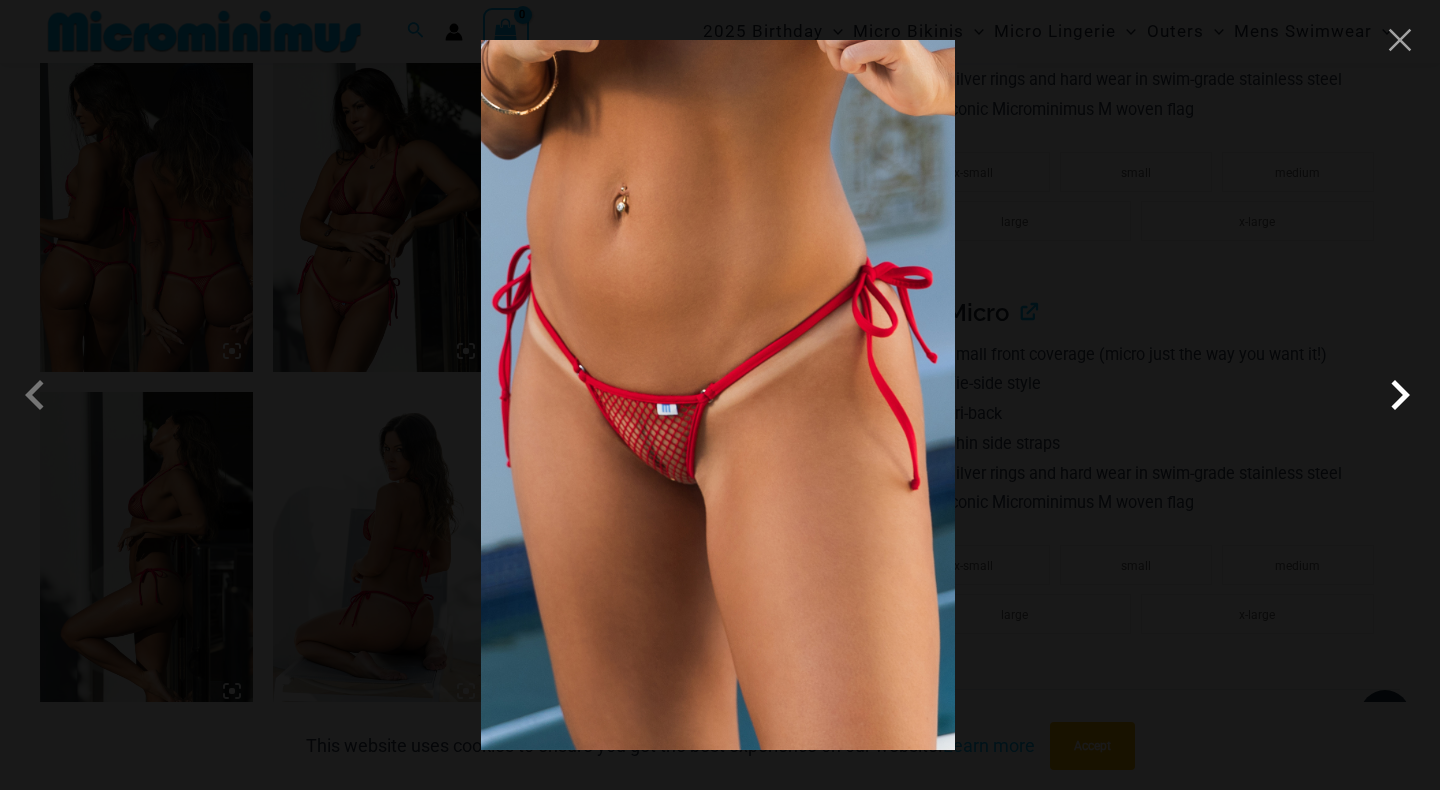 click at bounding box center (1400, 395) 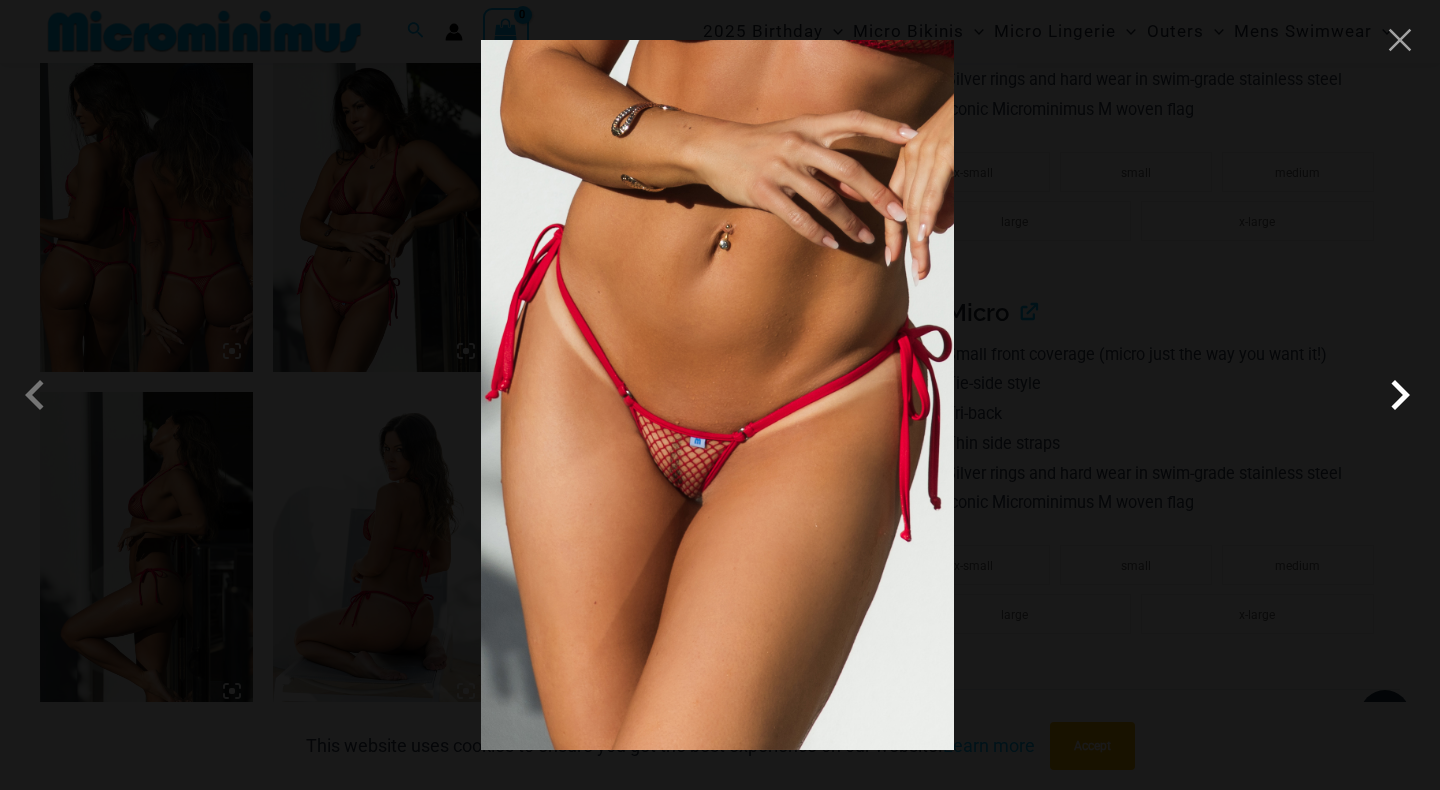 click at bounding box center (1400, 395) 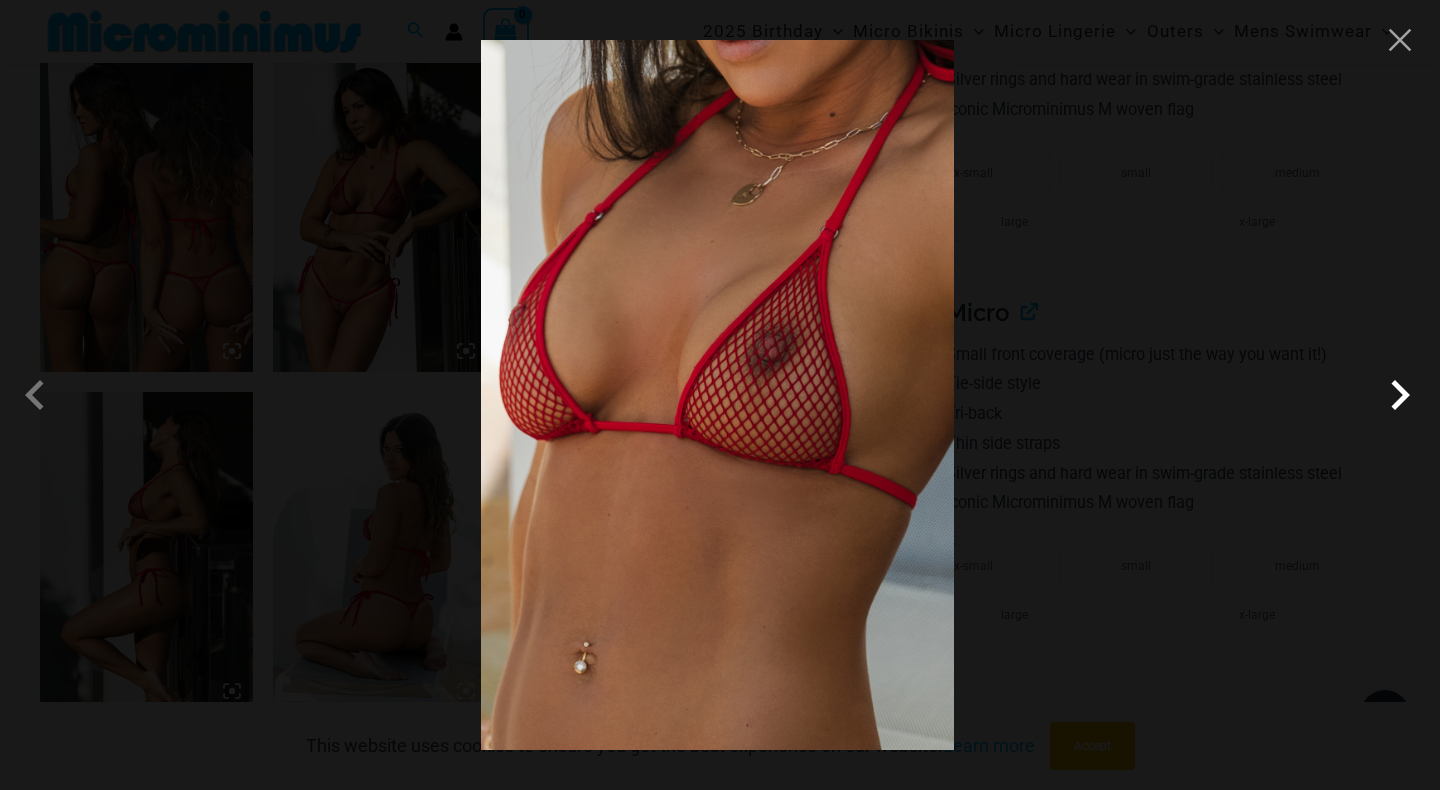 click at bounding box center (1400, 395) 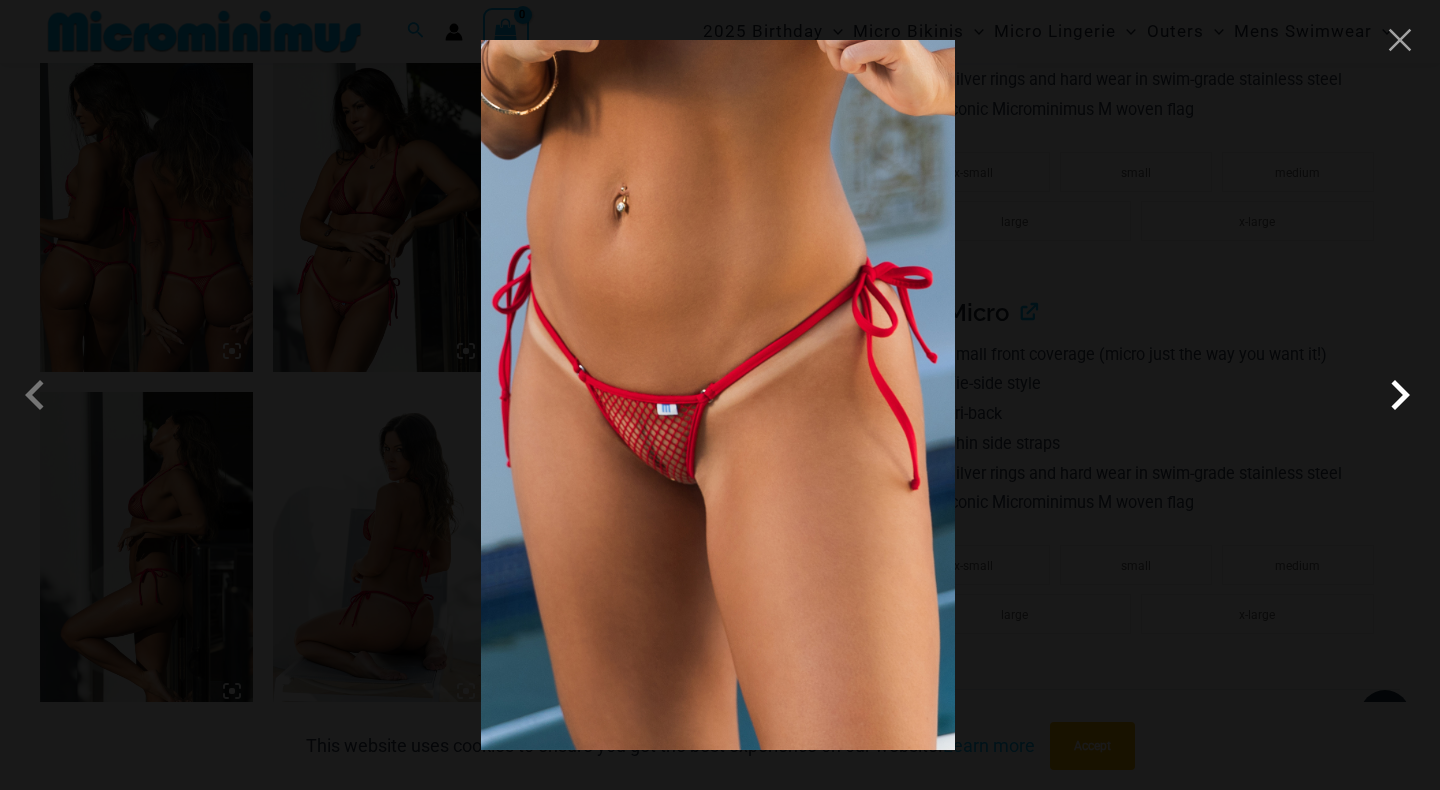 click at bounding box center [1400, 395] 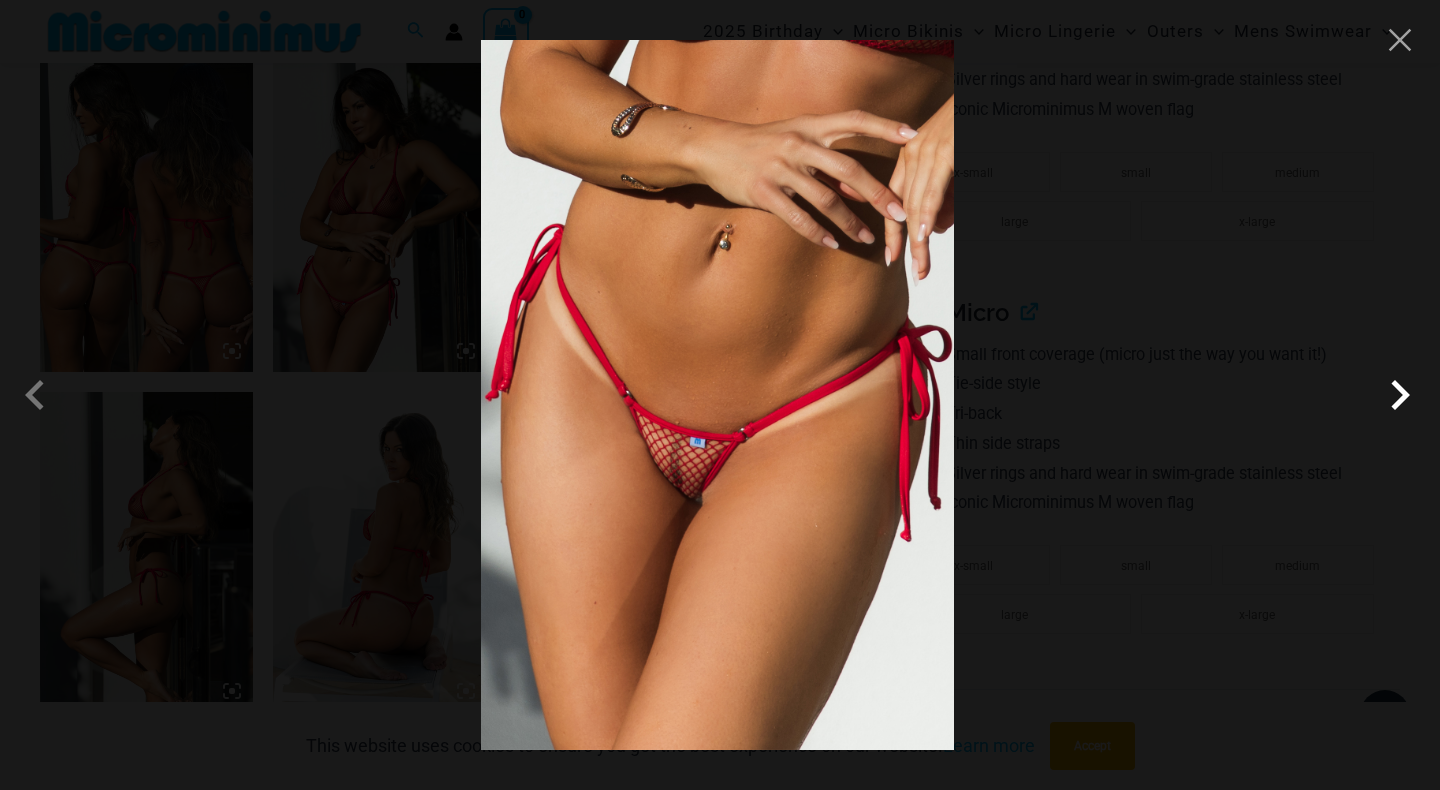click at bounding box center [1400, 395] 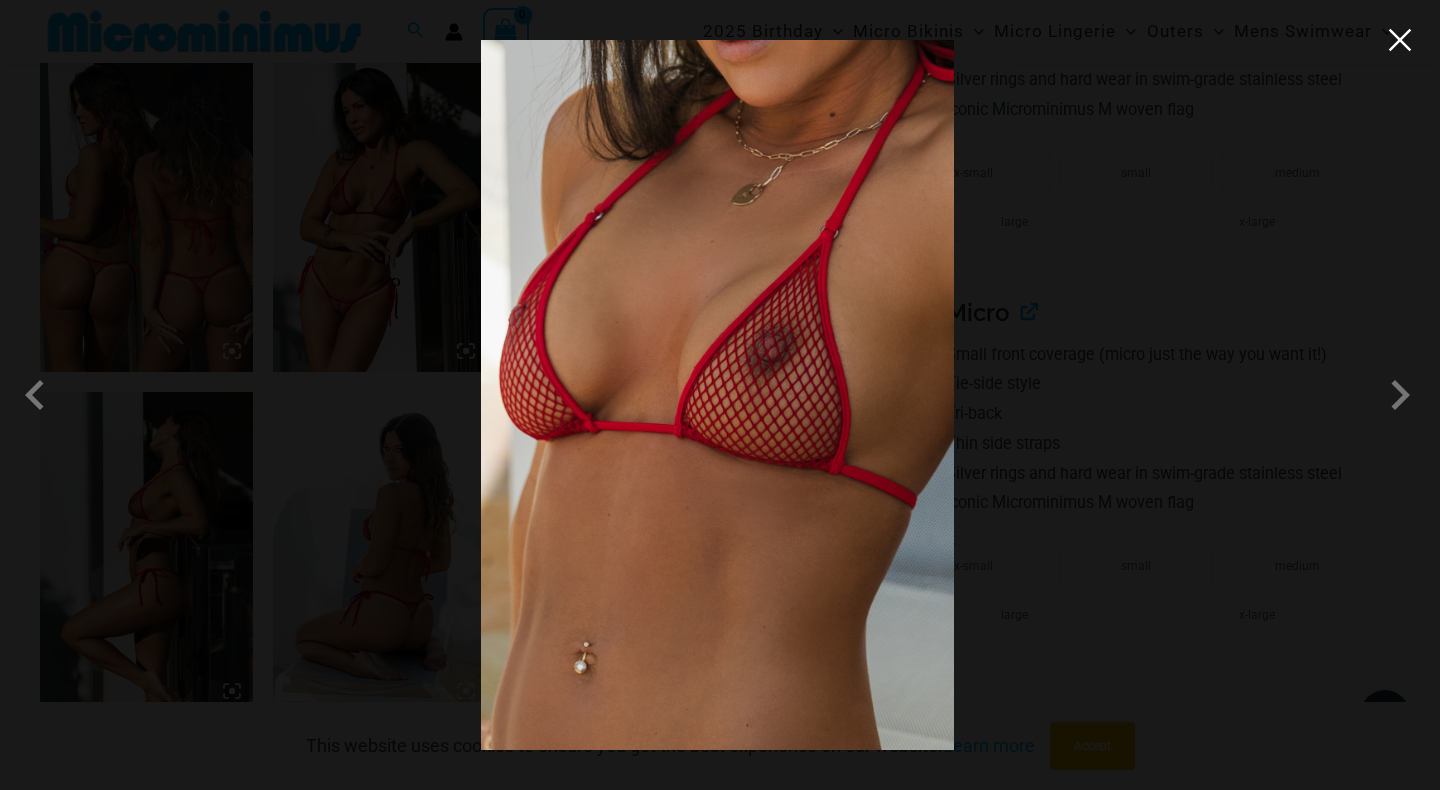 click at bounding box center [1400, 40] 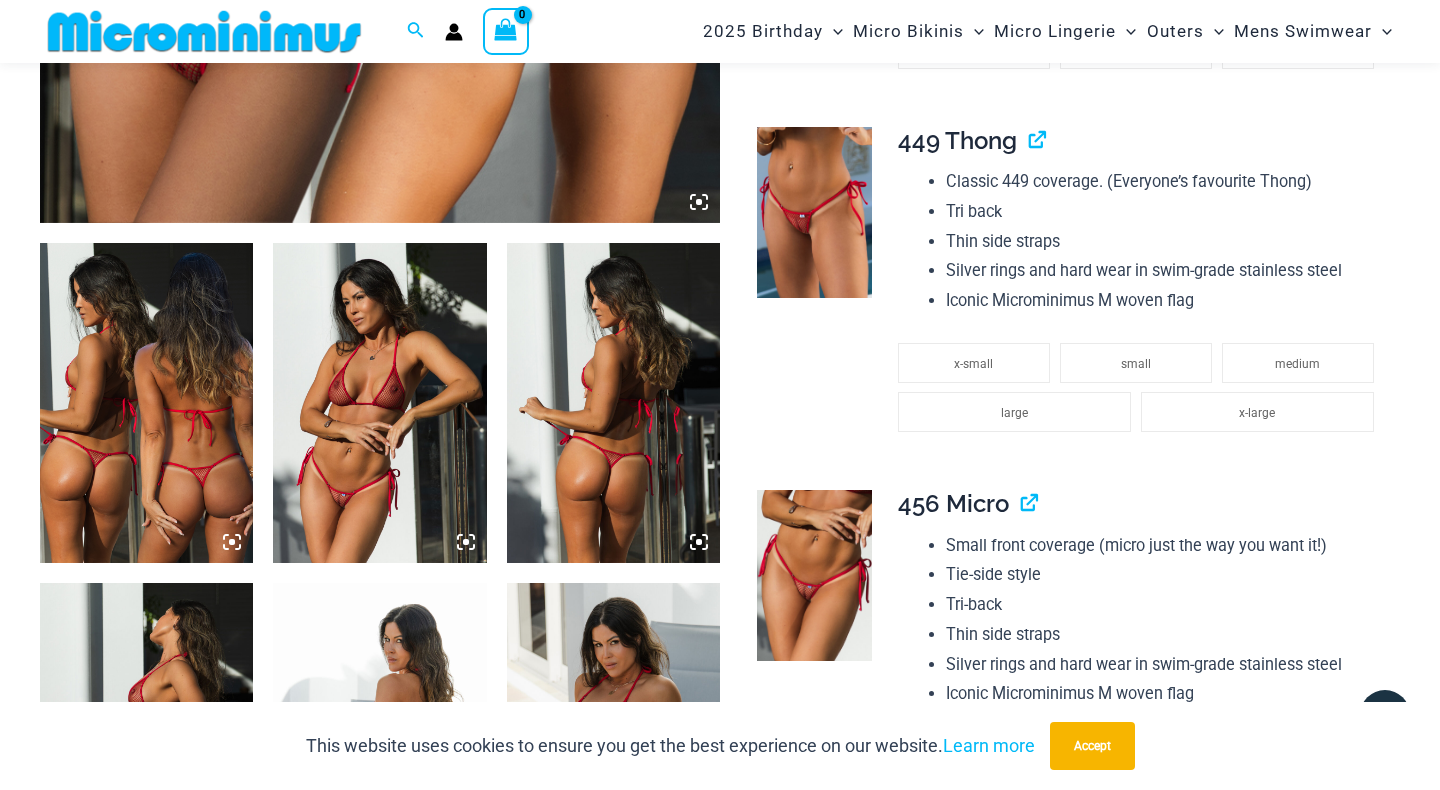 scroll, scrollTop: 977, scrollLeft: 0, axis: vertical 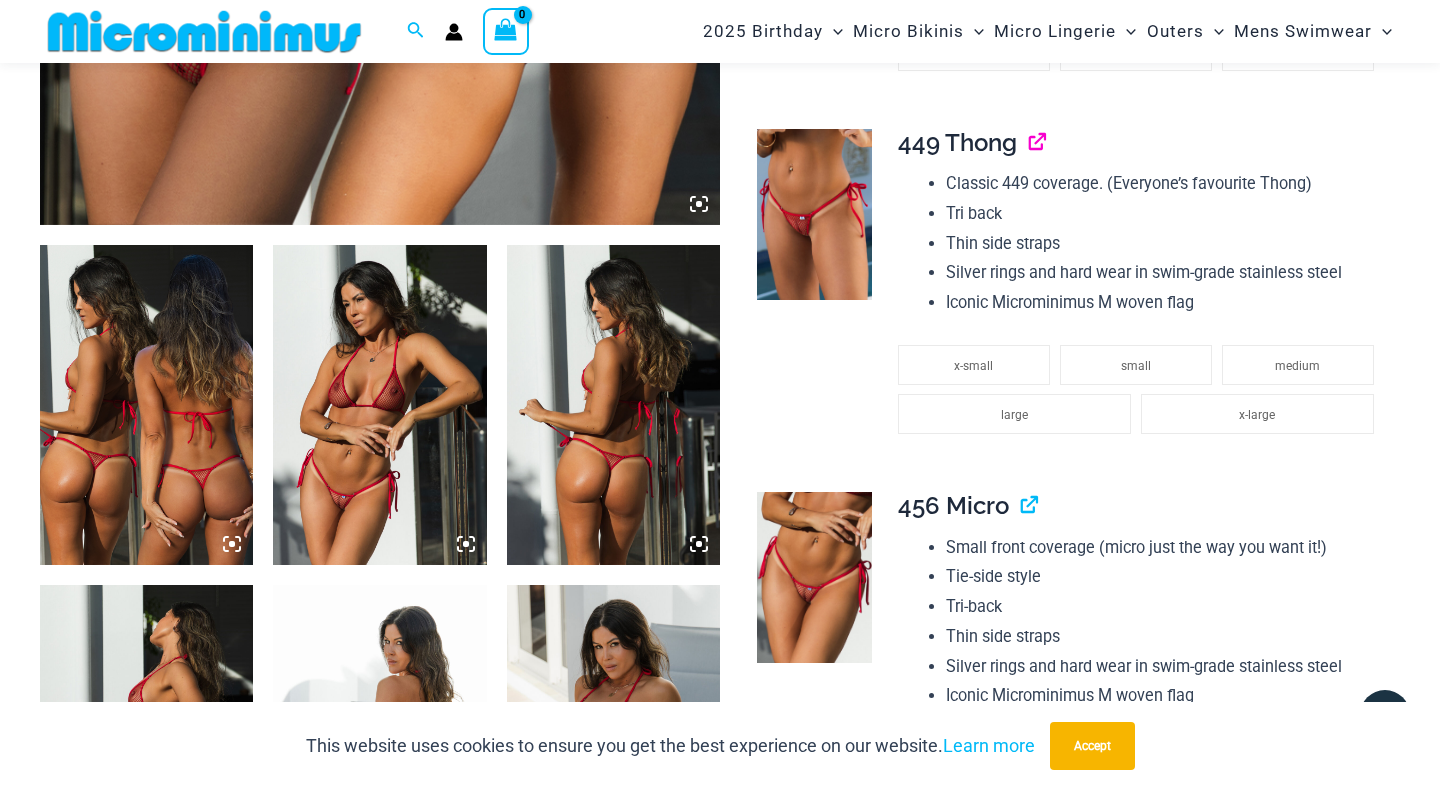 click at bounding box center [1029, 142] 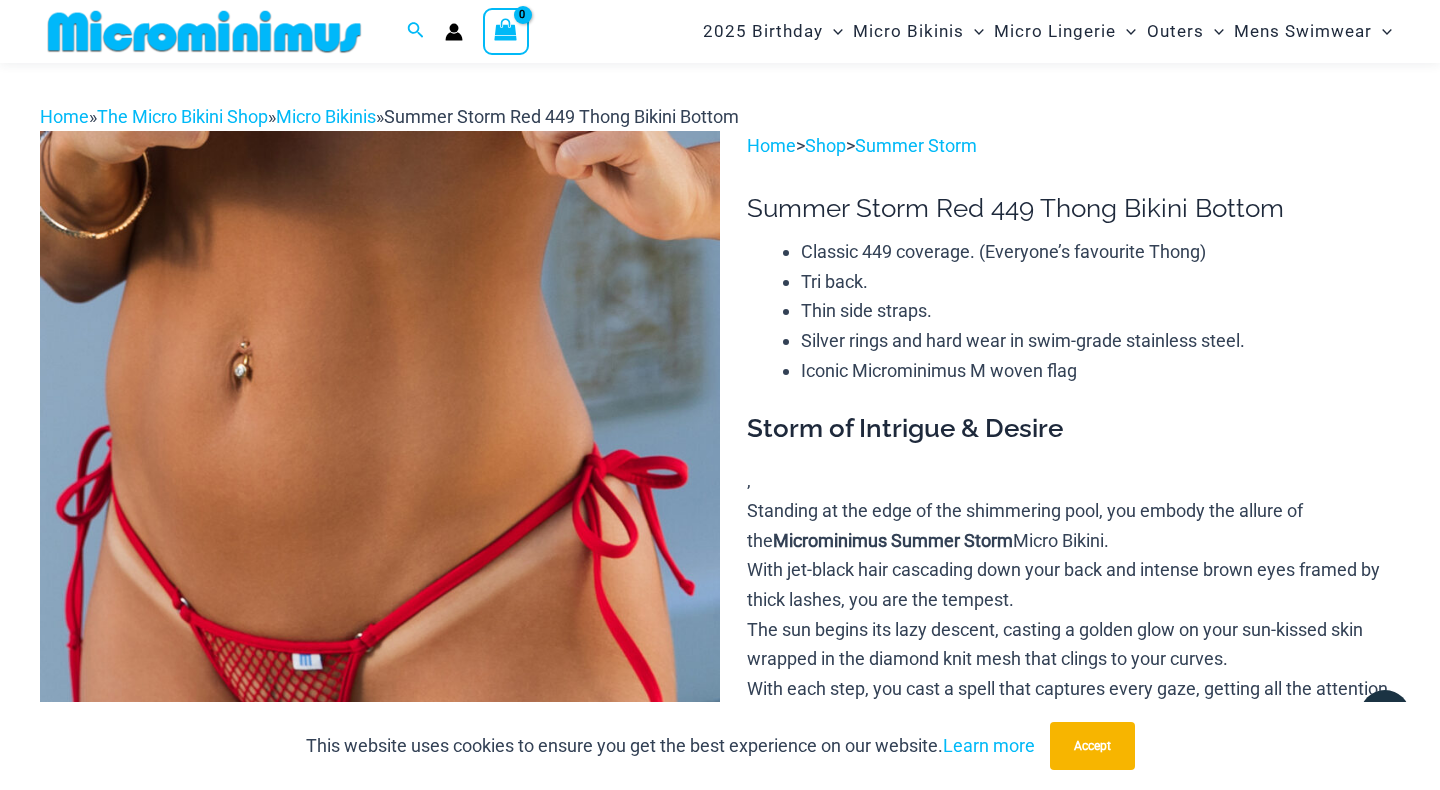 scroll, scrollTop: 50, scrollLeft: 0, axis: vertical 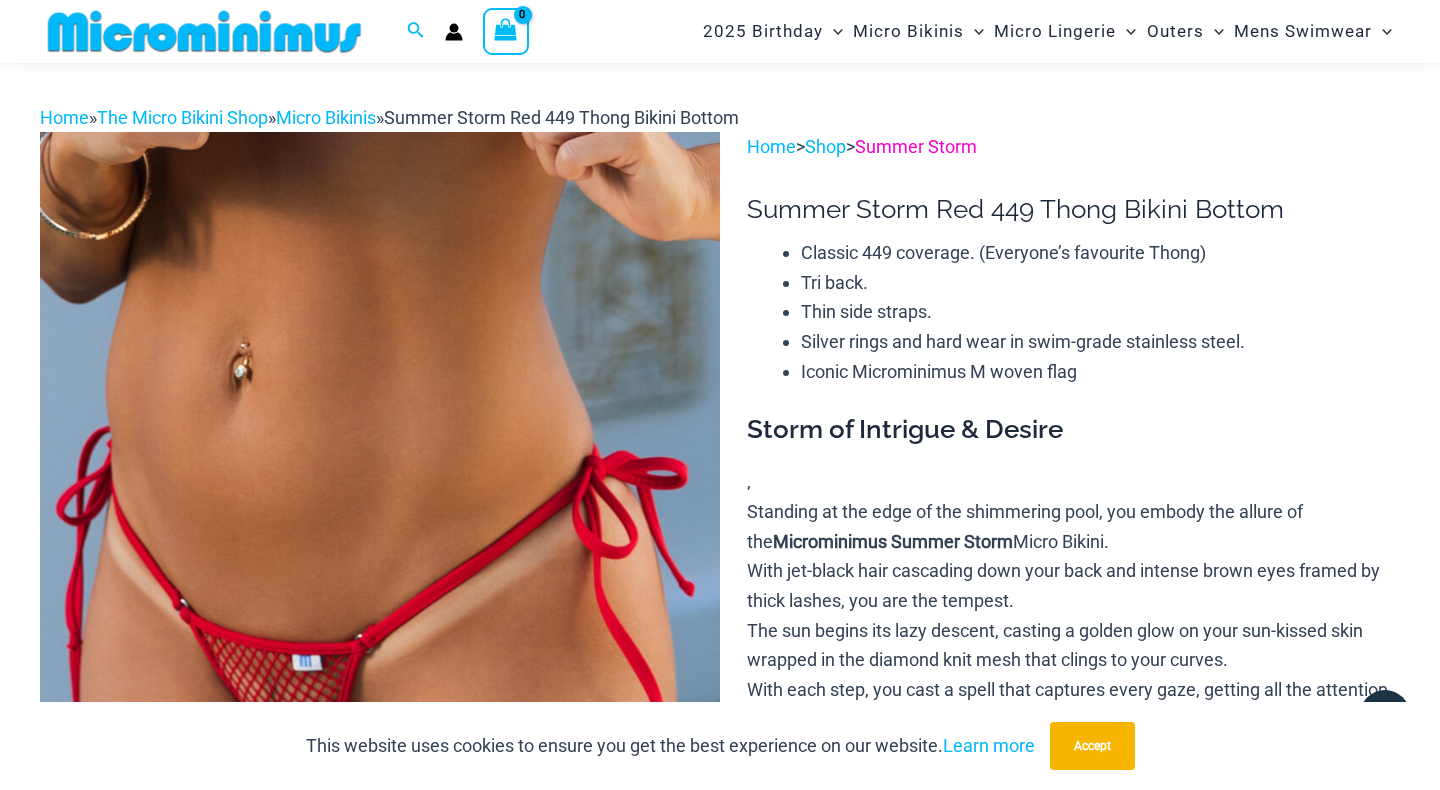 click on "Summer Storm" at bounding box center (916, 146) 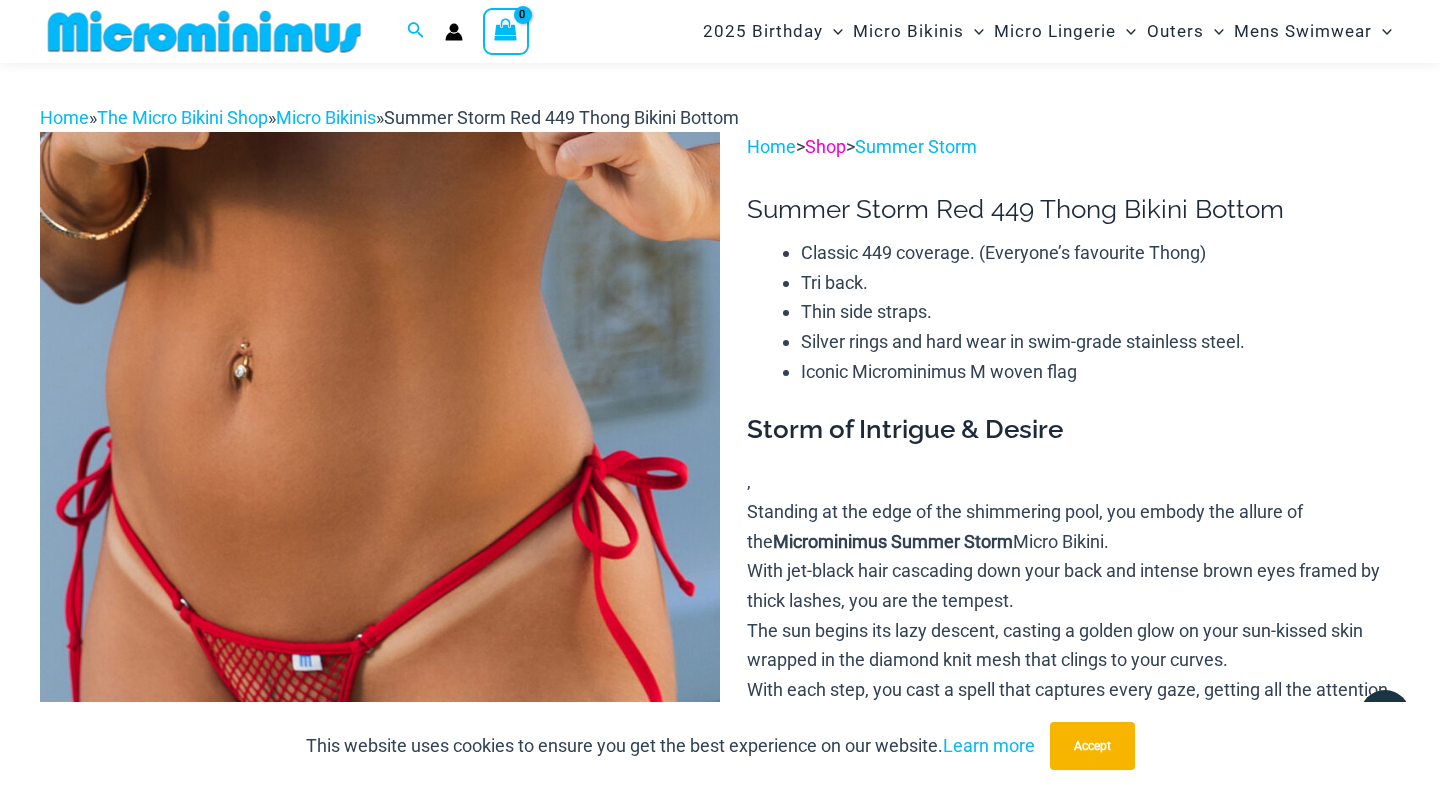 click on "Shop" at bounding box center (825, 146) 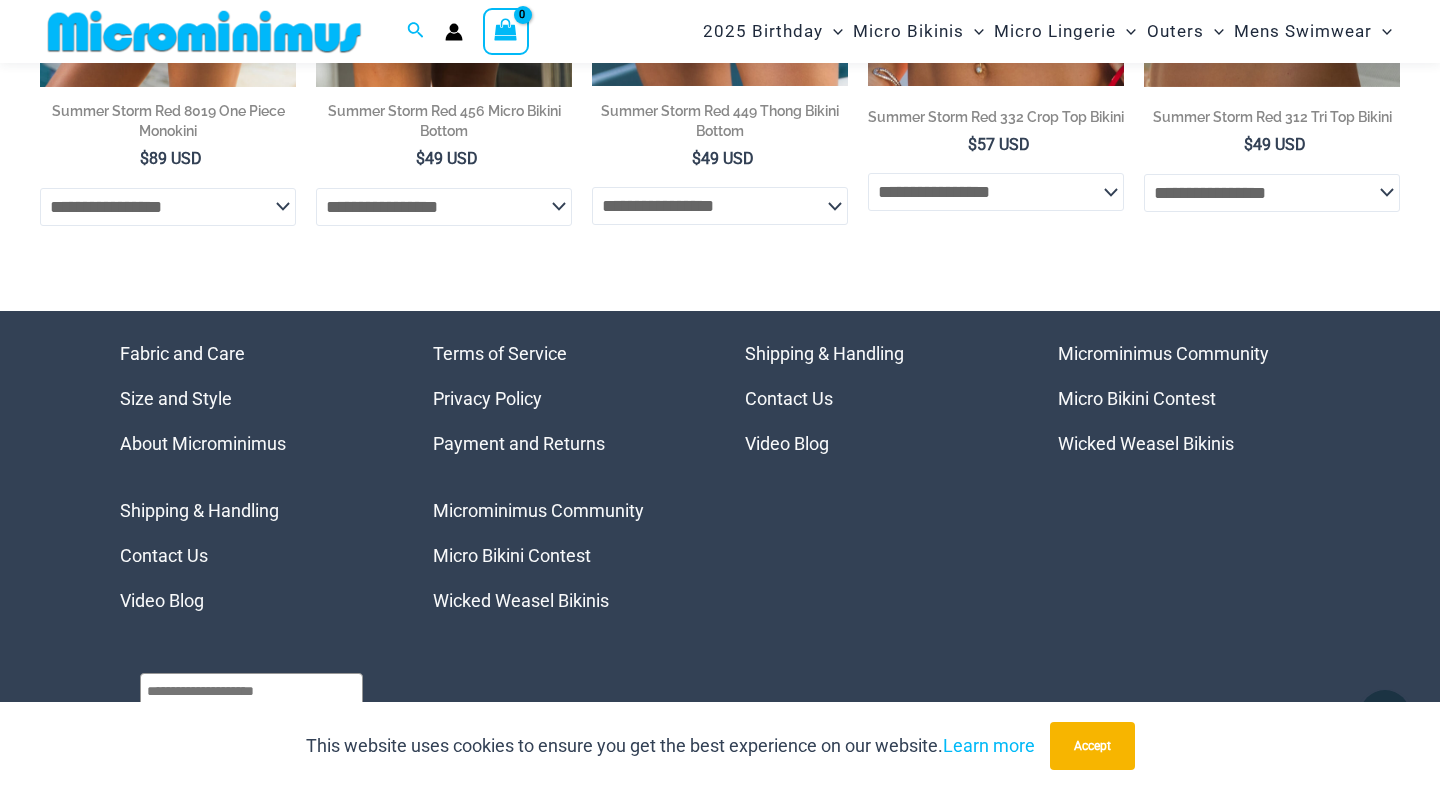 scroll, scrollTop: 1532, scrollLeft: 0, axis: vertical 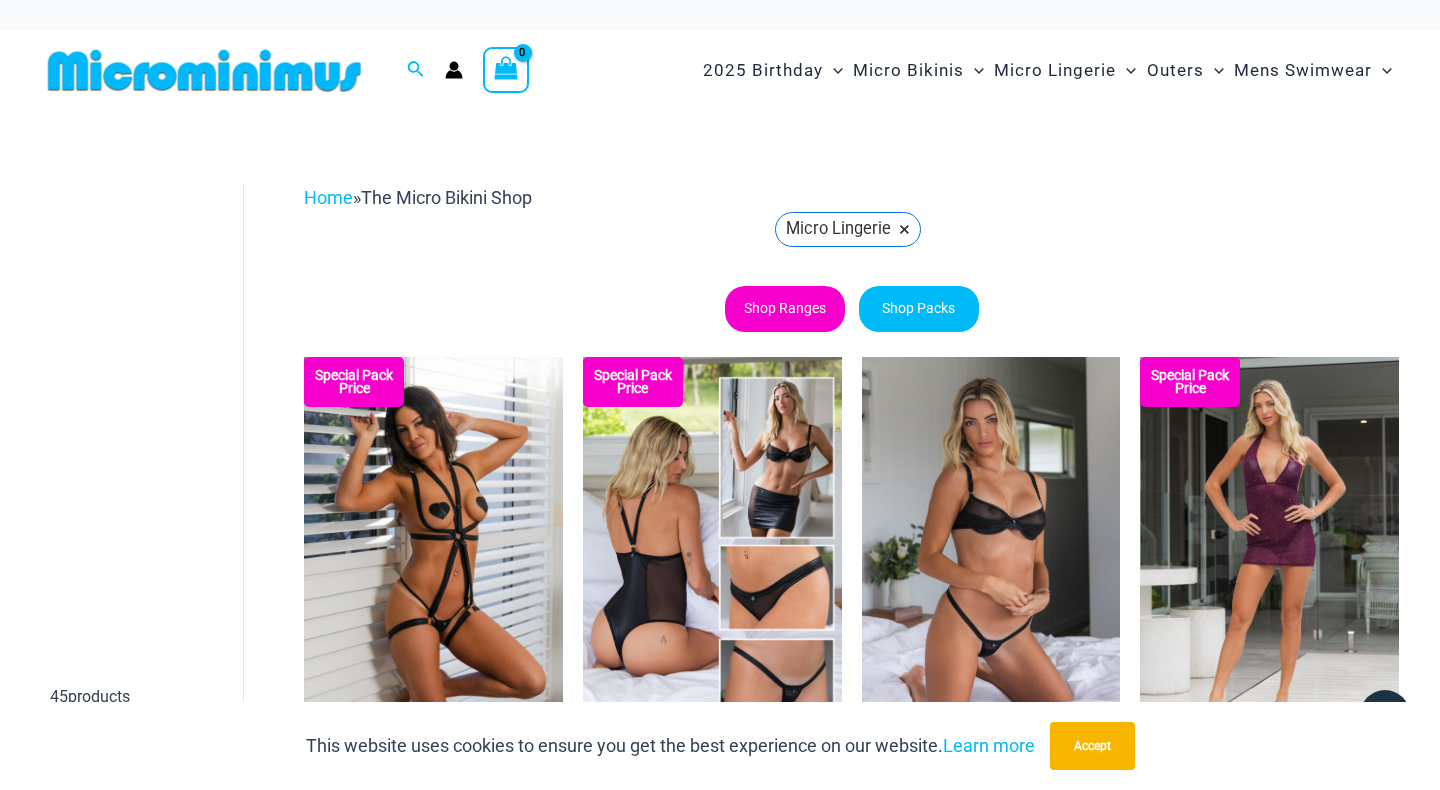 click on "Shop Ranges" at bounding box center [785, 309] 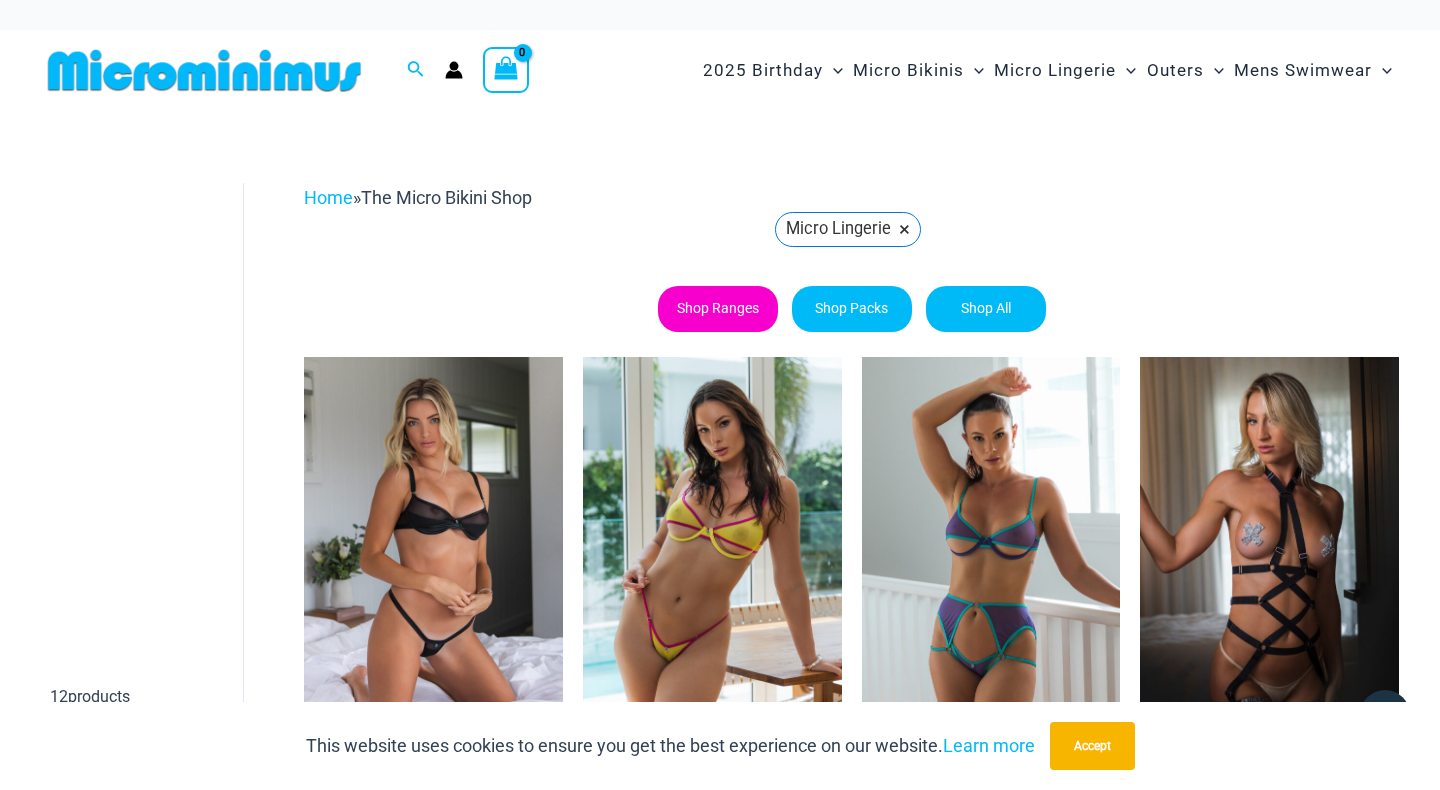 scroll, scrollTop: 0, scrollLeft: 0, axis: both 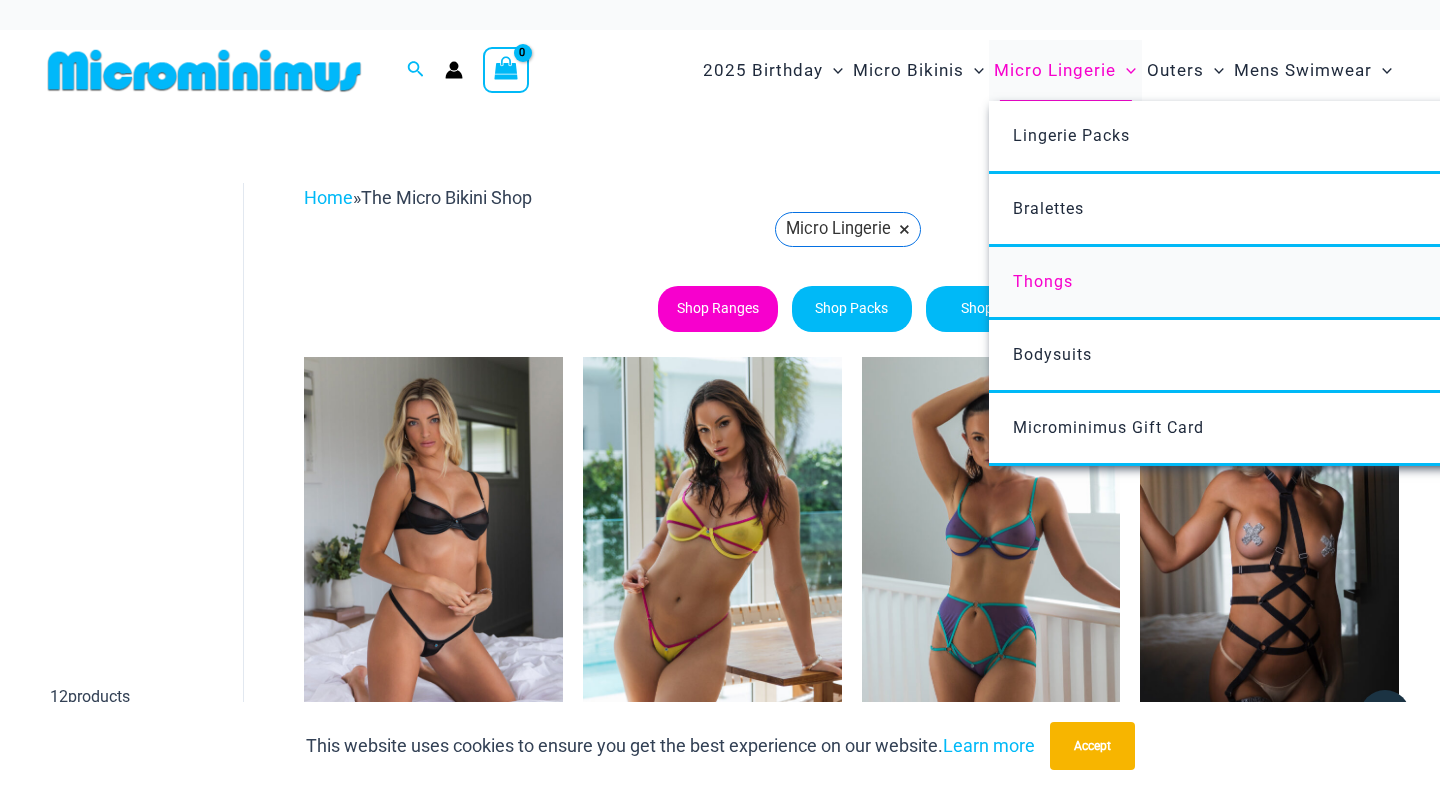 click on "Thongs" at bounding box center (1043, 281) 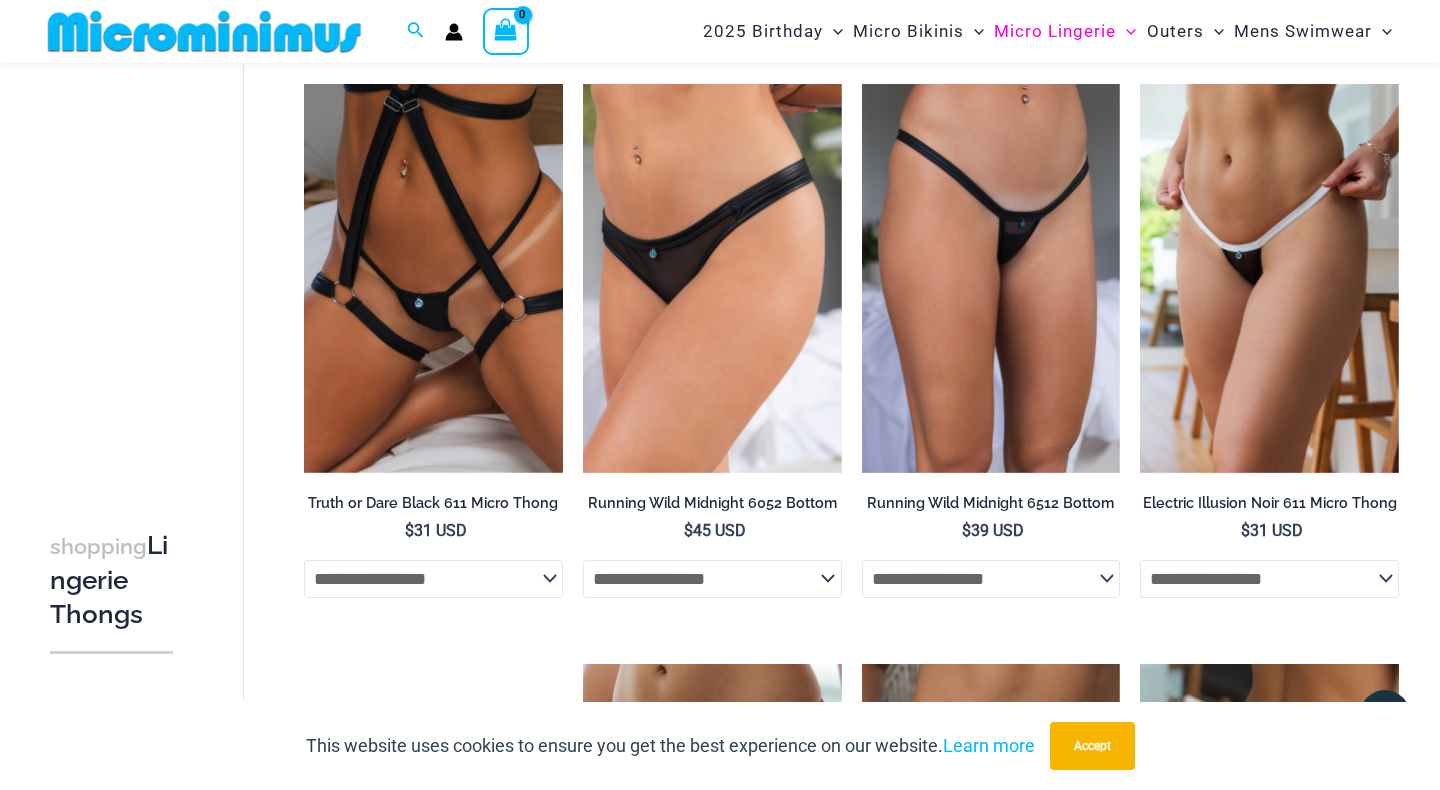 scroll, scrollTop: 136, scrollLeft: 0, axis: vertical 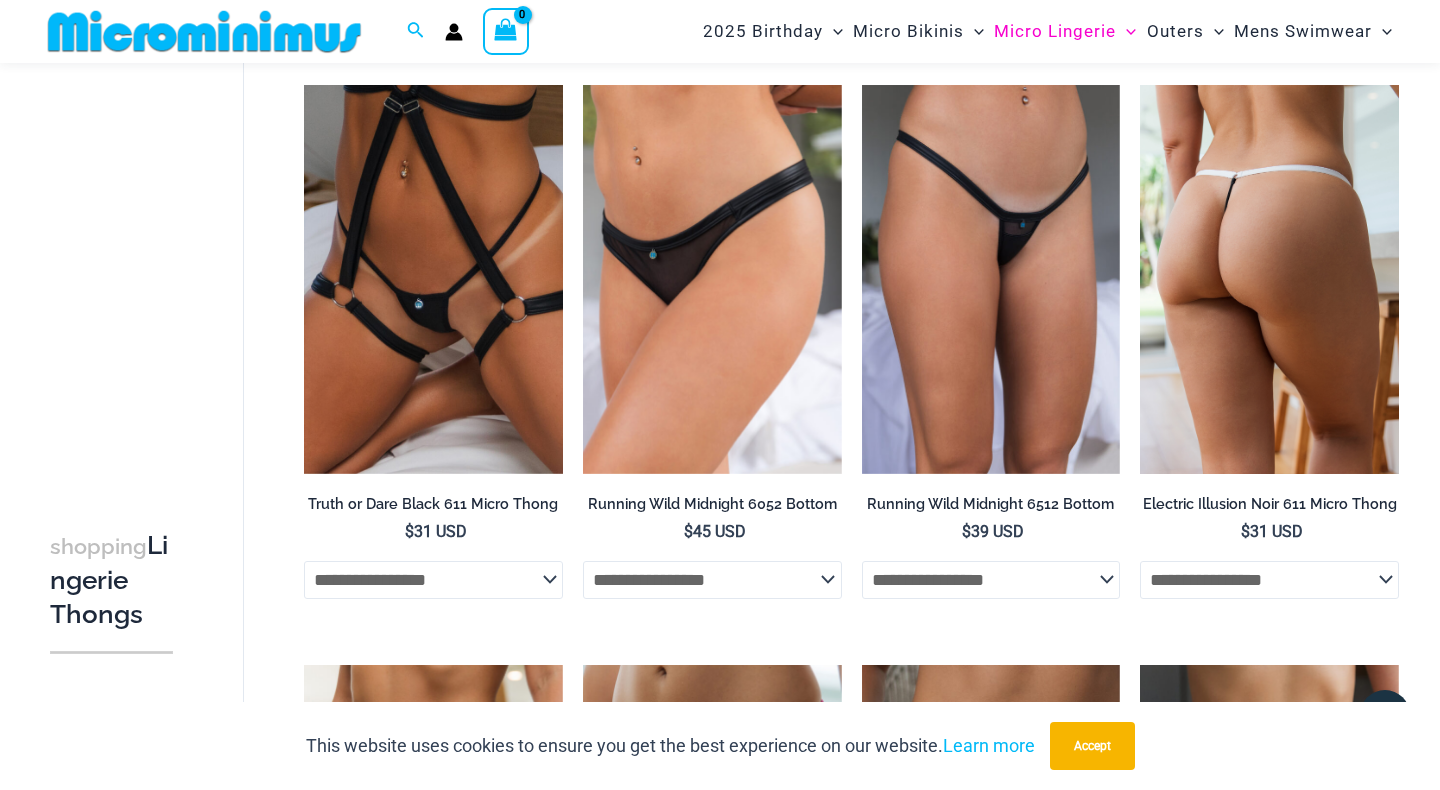 click at bounding box center (1269, 279) 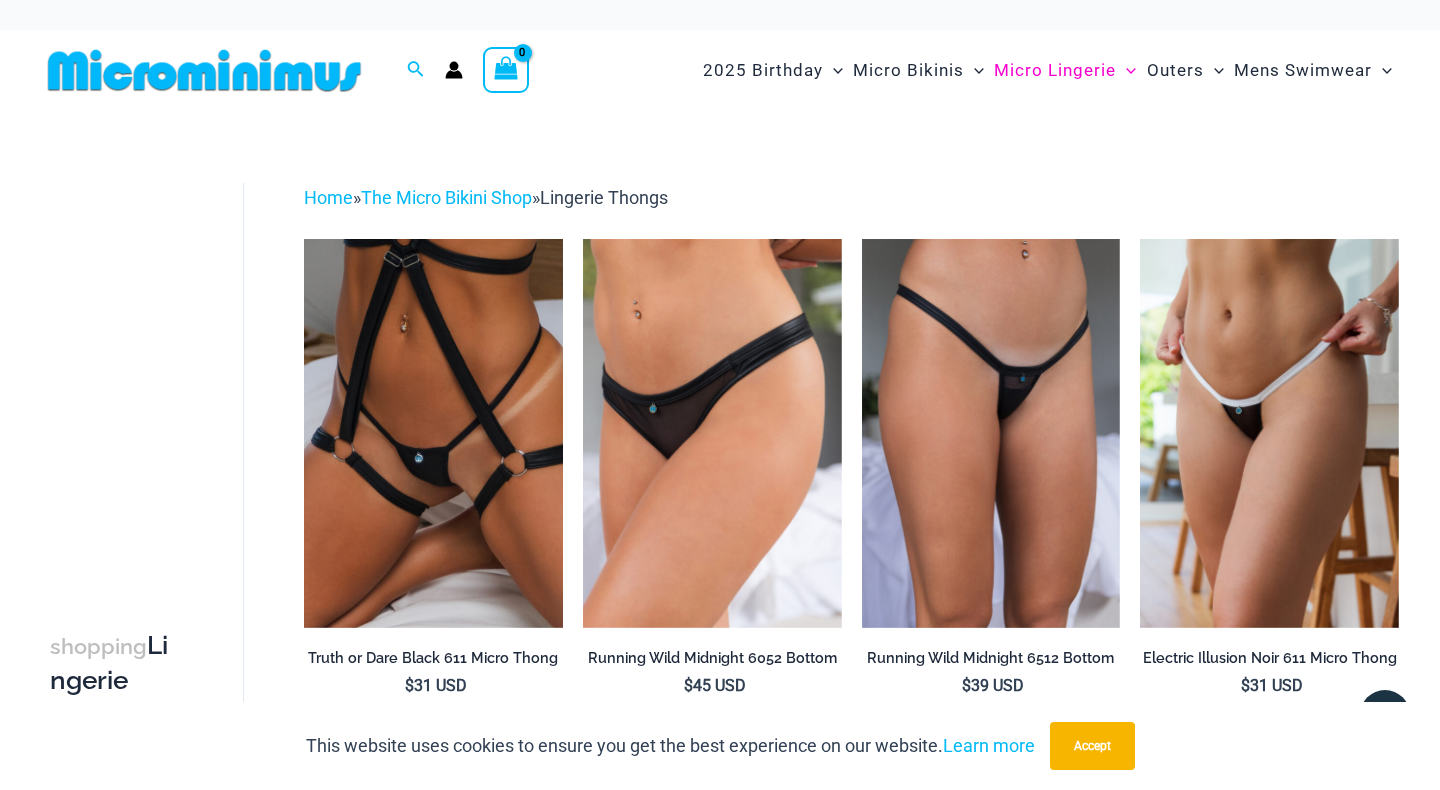 scroll, scrollTop: 0, scrollLeft: 0, axis: both 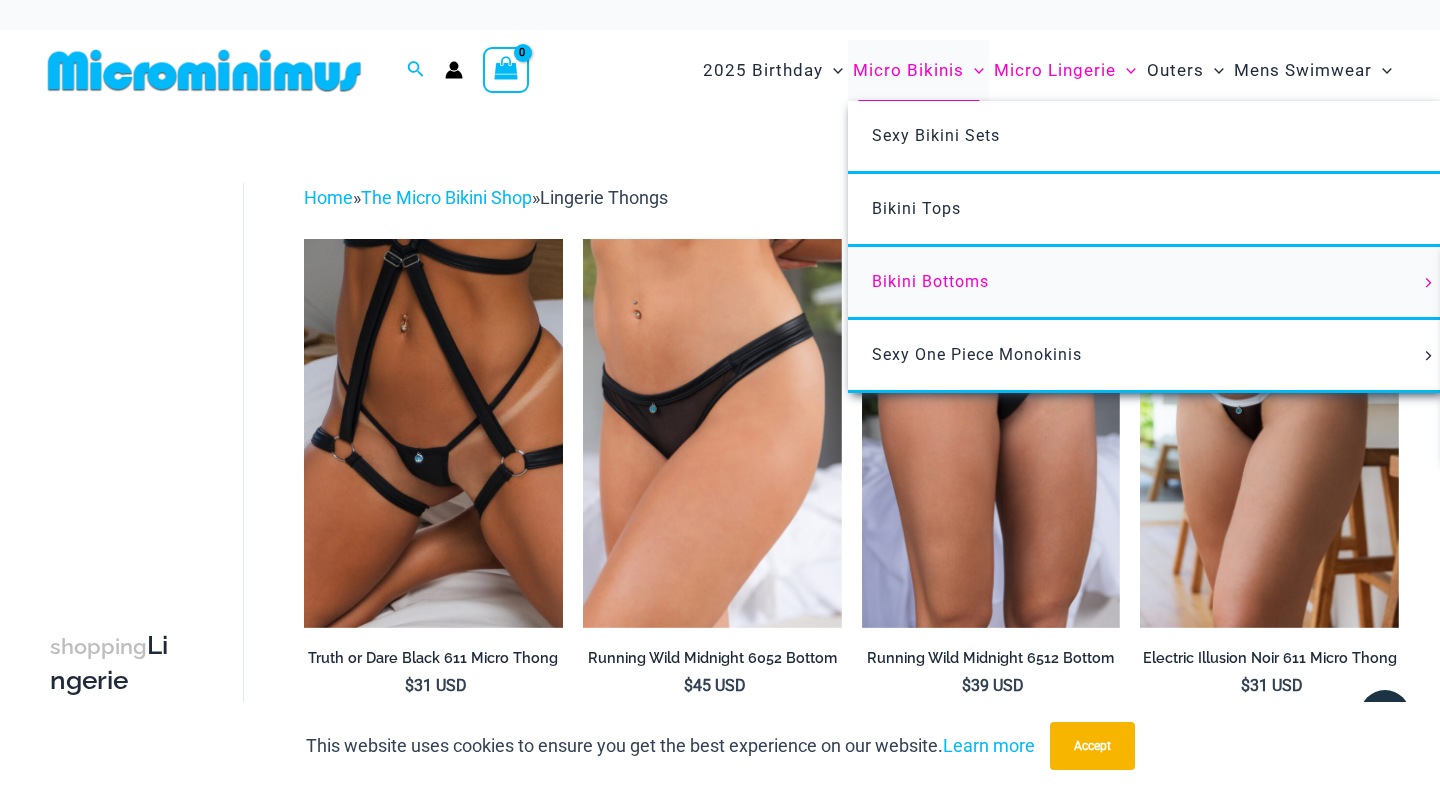 click on "Bikini Bottoms" at bounding box center (930, 281) 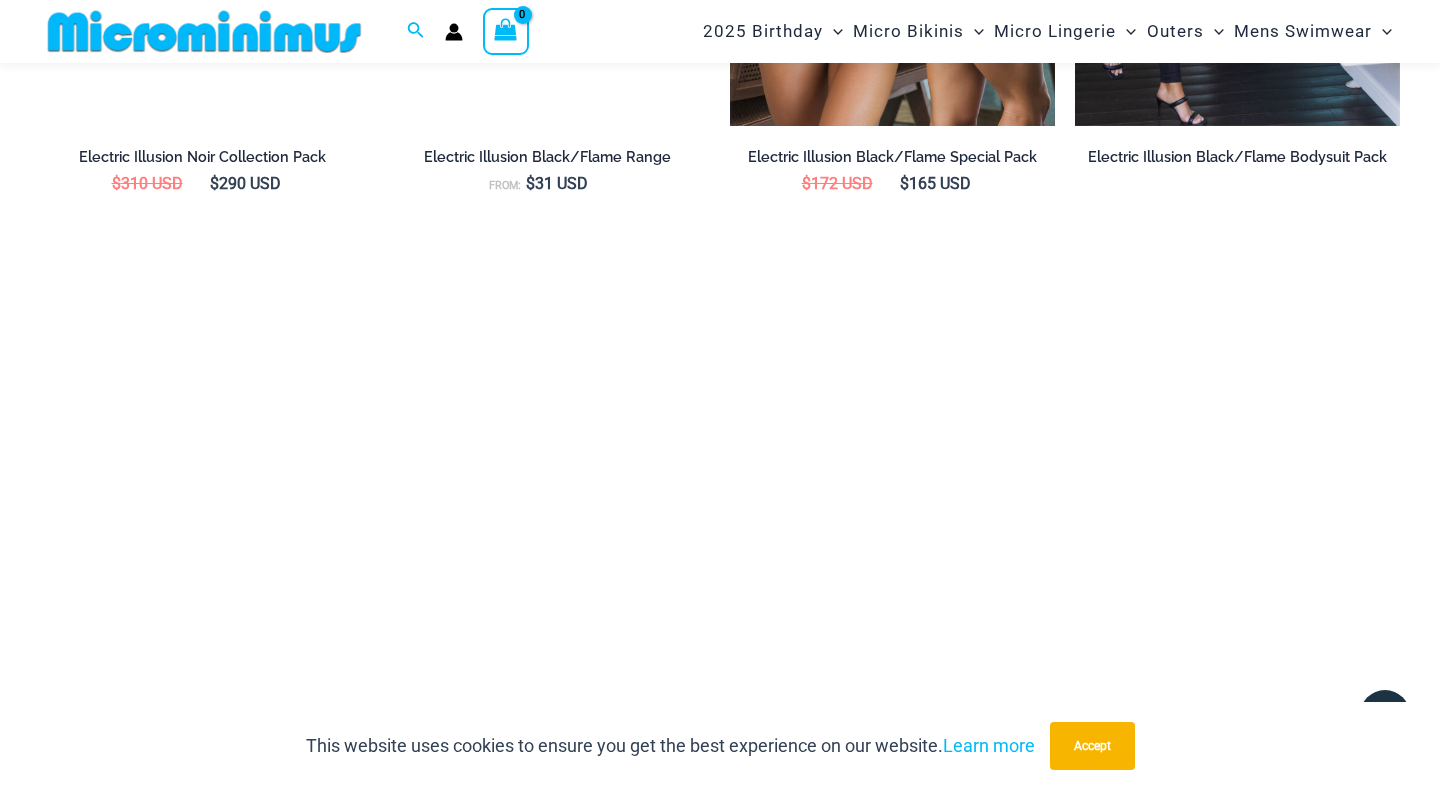 scroll, scrollTop: 3317, scrollLeft: 0, axis: vertical 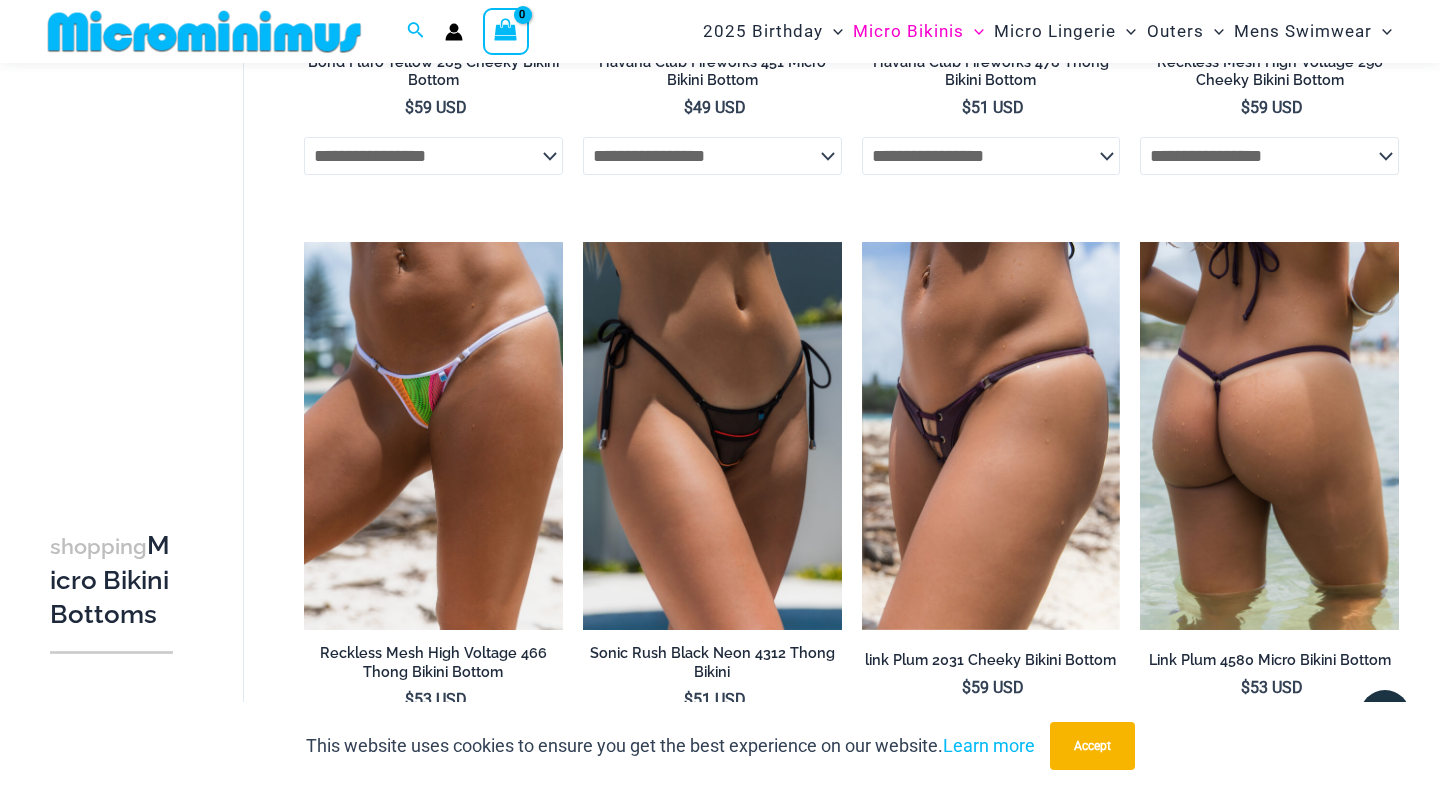 click at bounding box center (1269, 436) 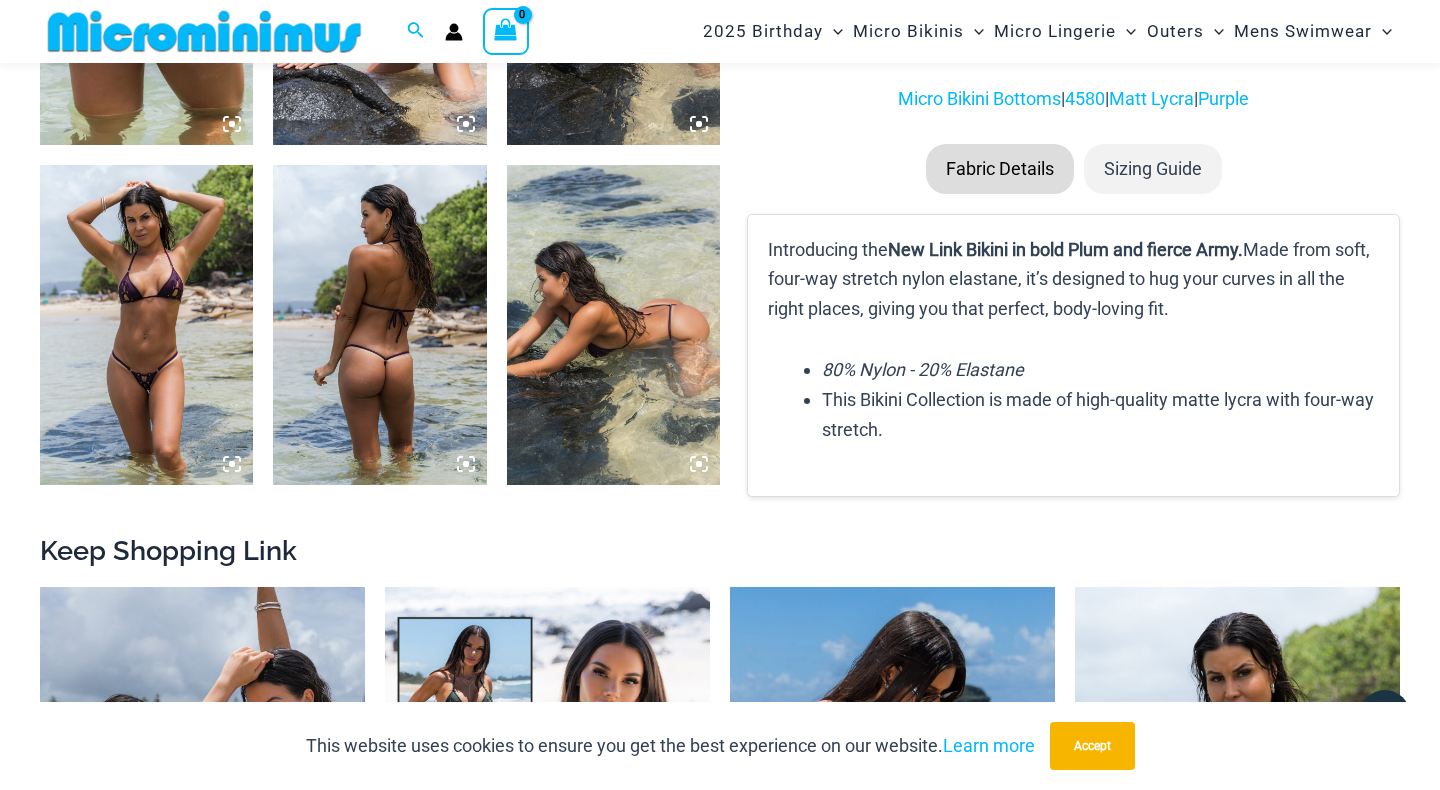 scroll, scrollTop: 1403, scrollLeft: 0, axis: vertical 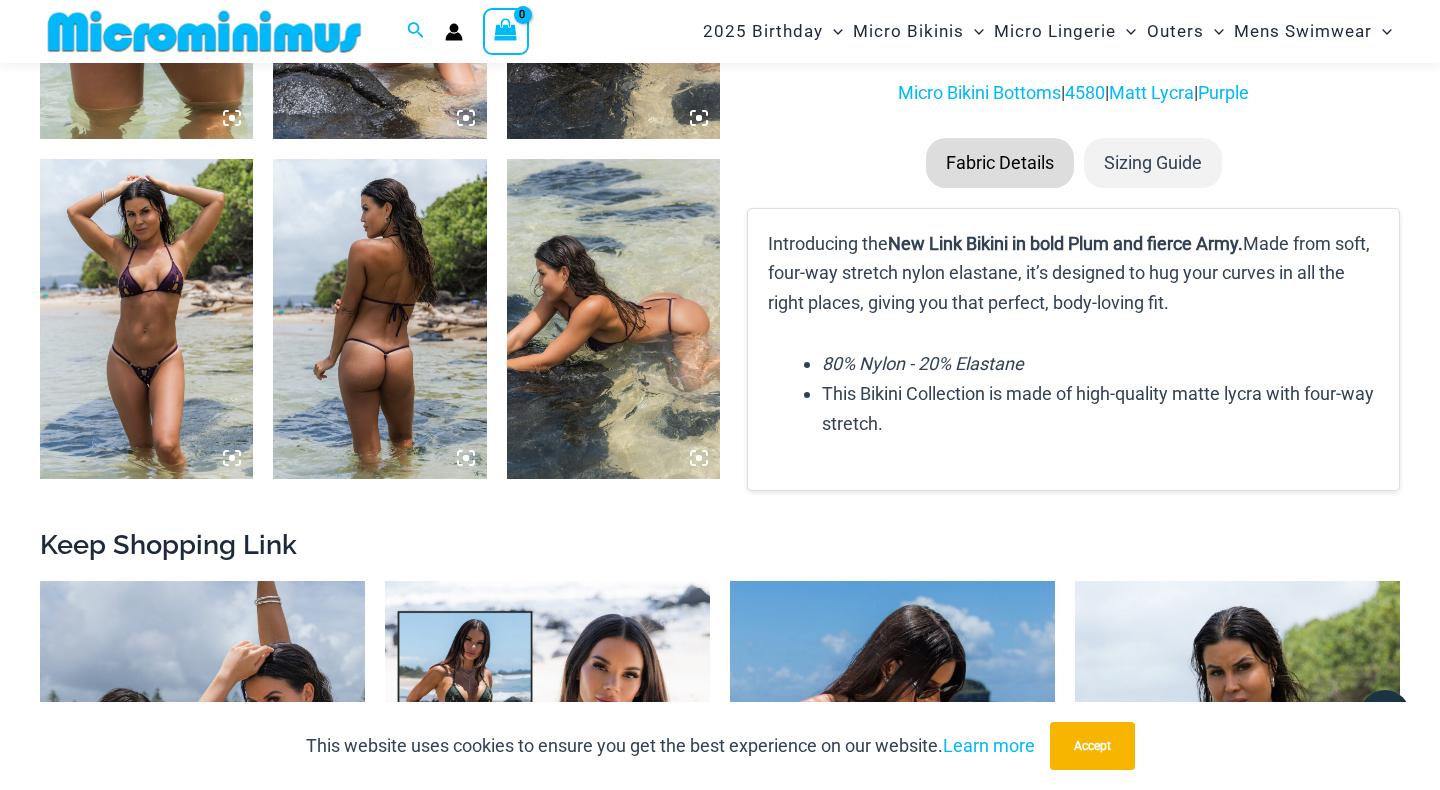 click at bounding box center (146, 319) 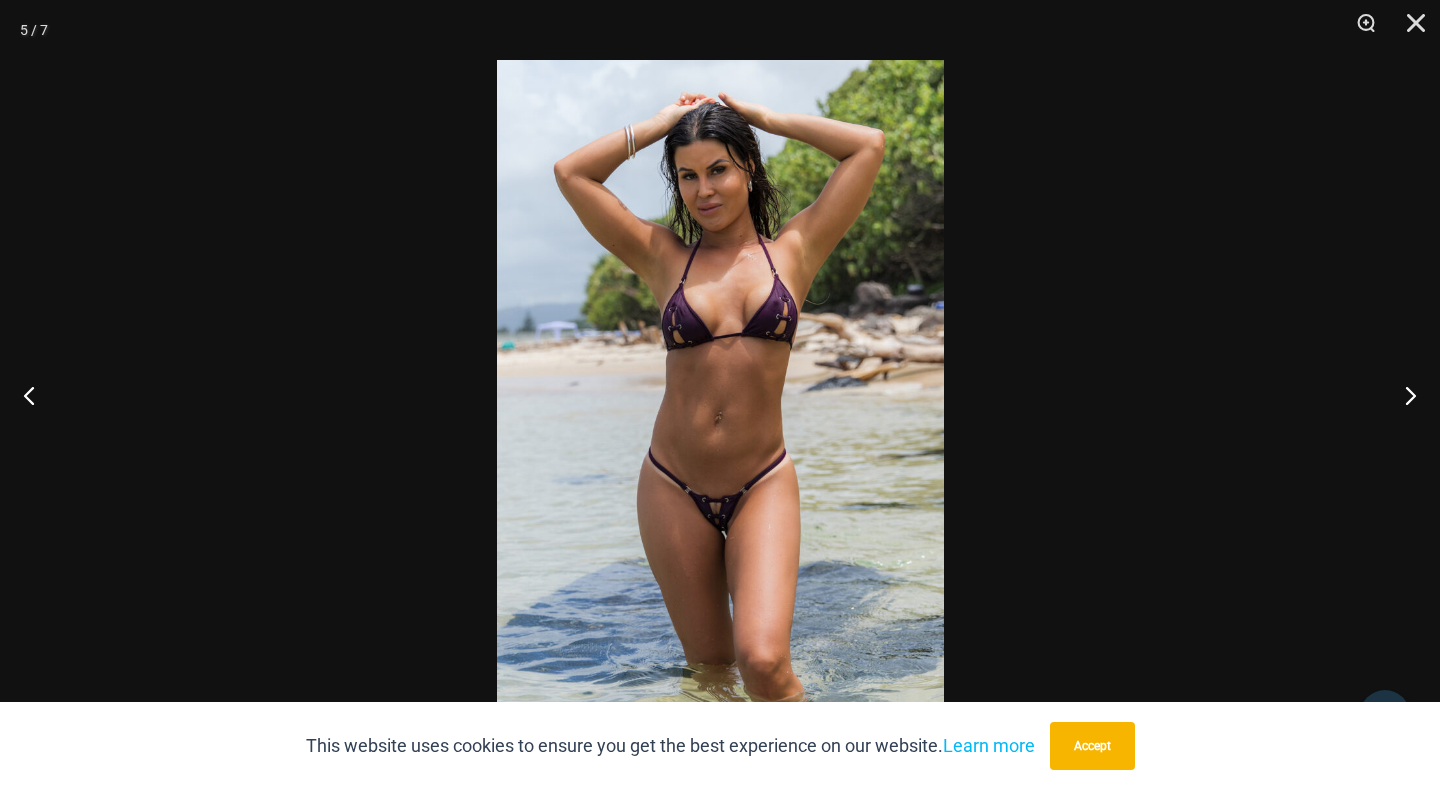 click at bounding box center (720, 395) 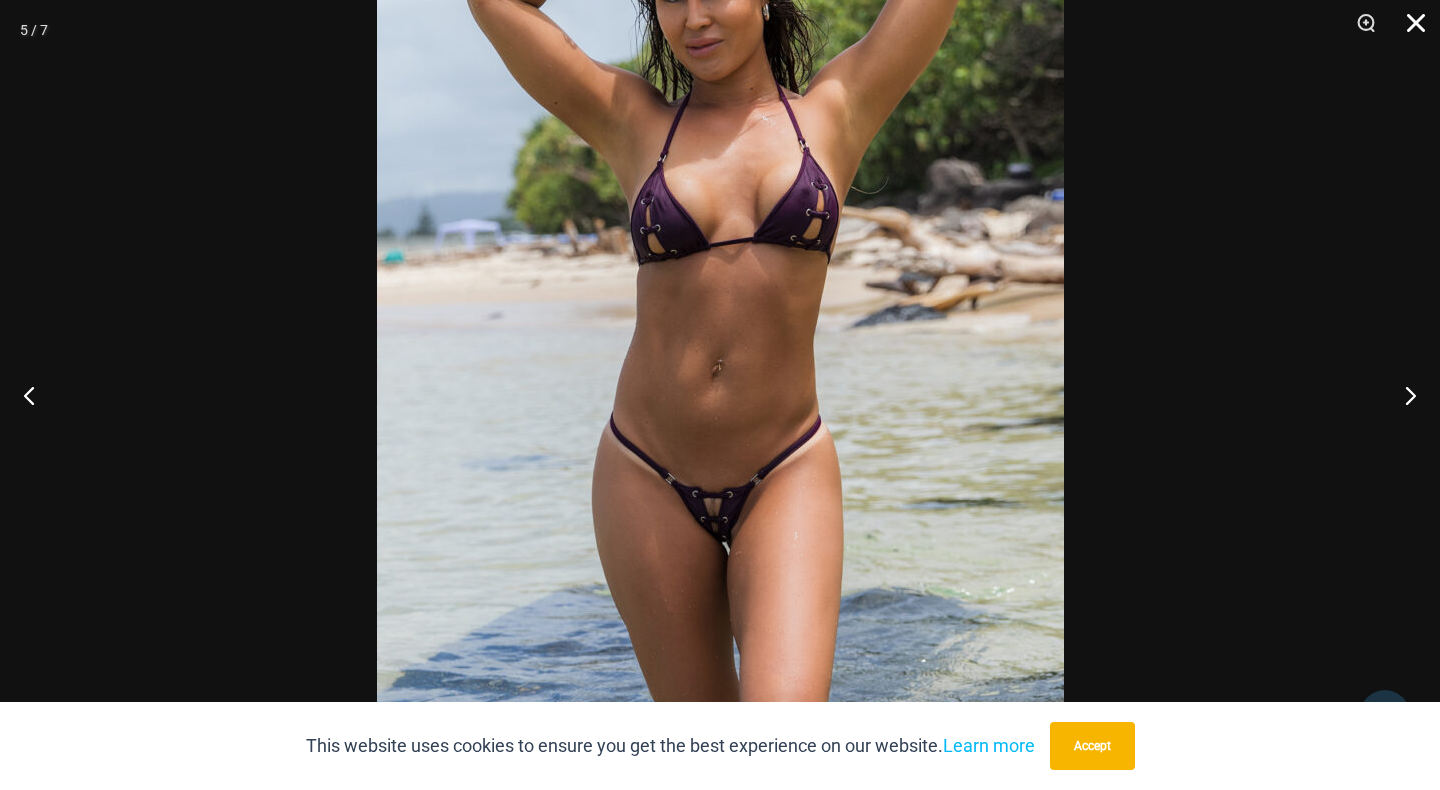 click at bounding box center (1409, 30) 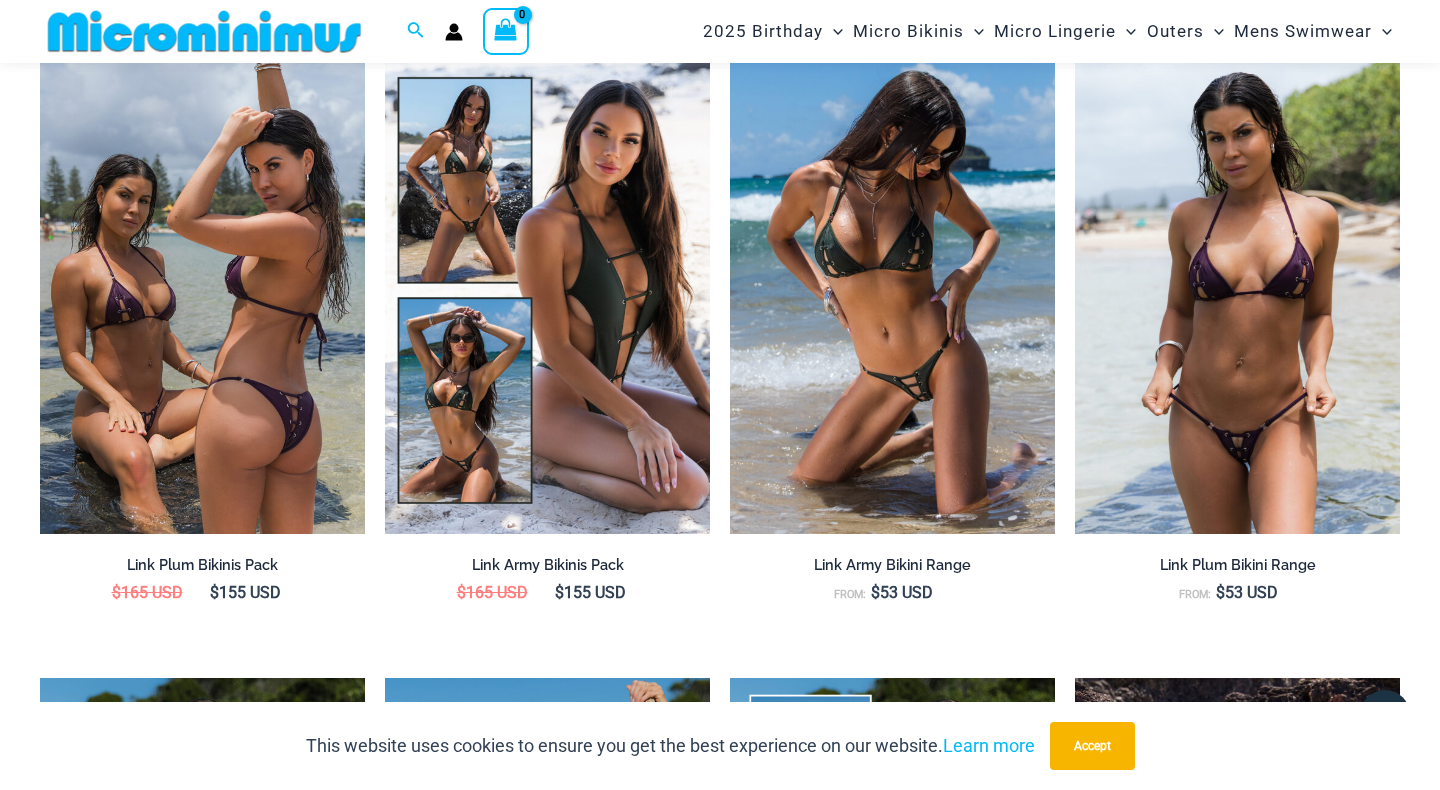 scroll, scrollTop: 1925, scrollLeft: 0, axis: vertical 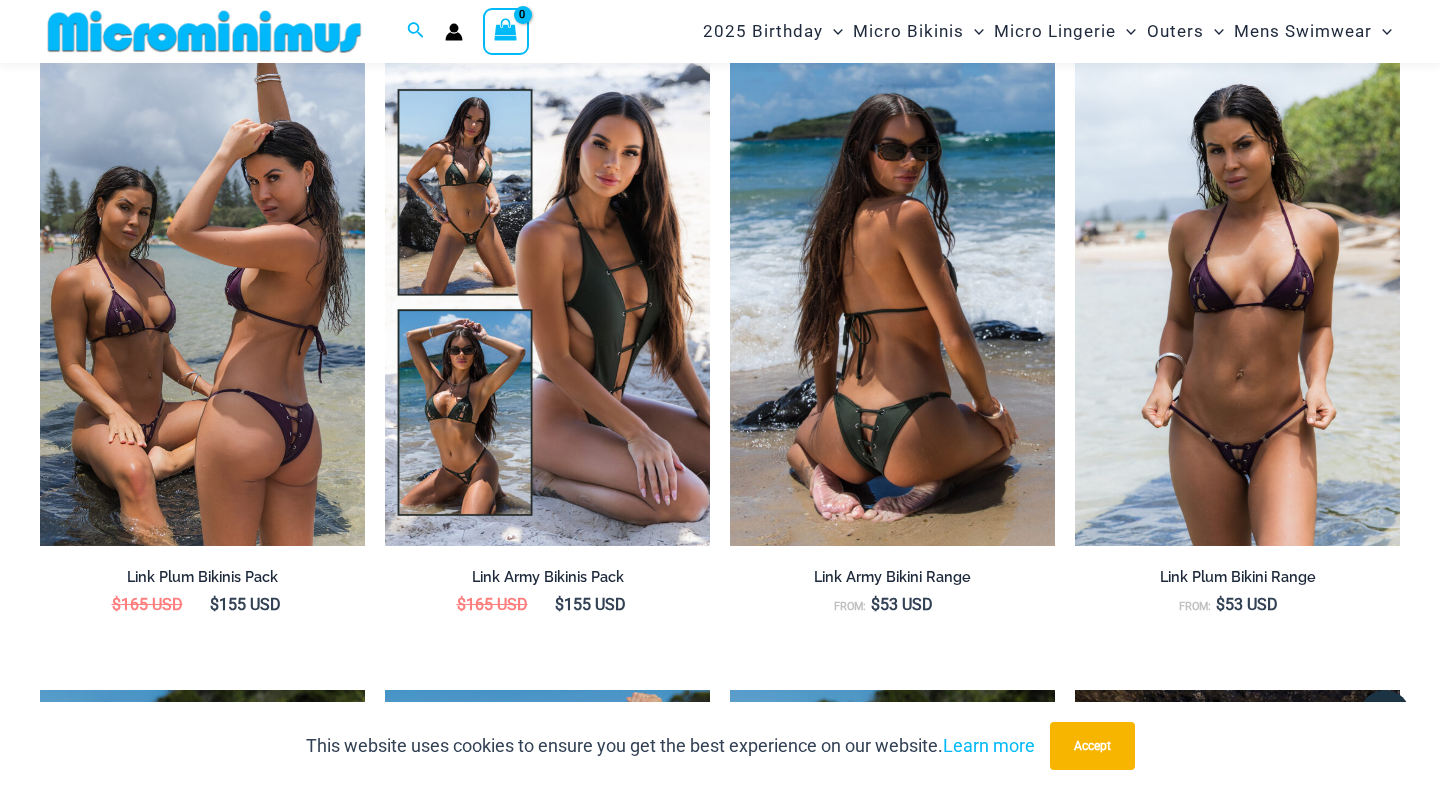click at bounding box center [892, 303] 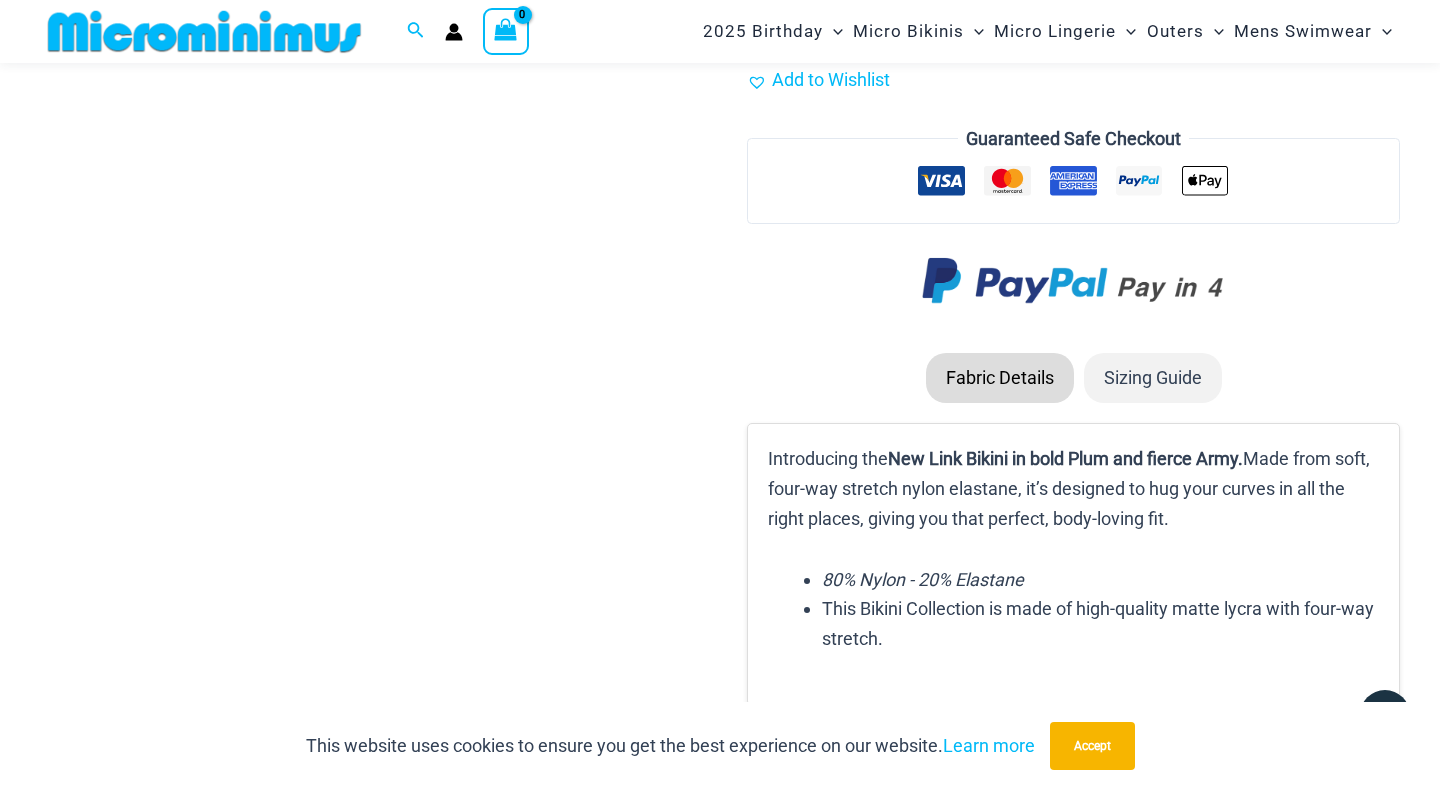 scroll, scrollTop: 2175, scrollLeft: 0, axis: vertical 